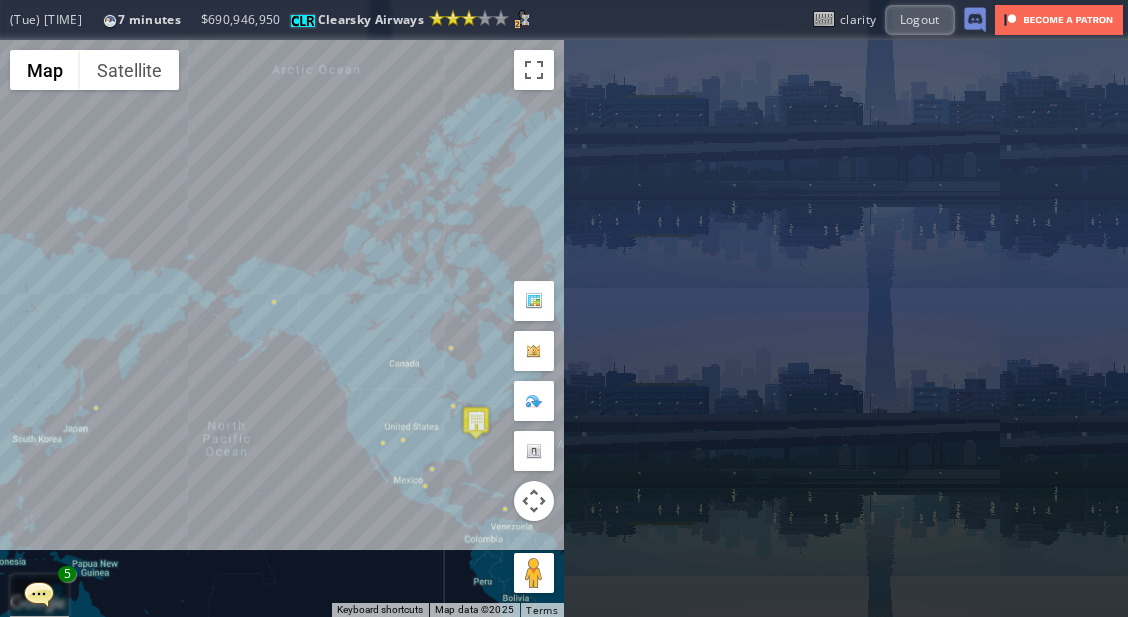 scroll, scrollTop: 0, scrollLeft: 0, axis: both 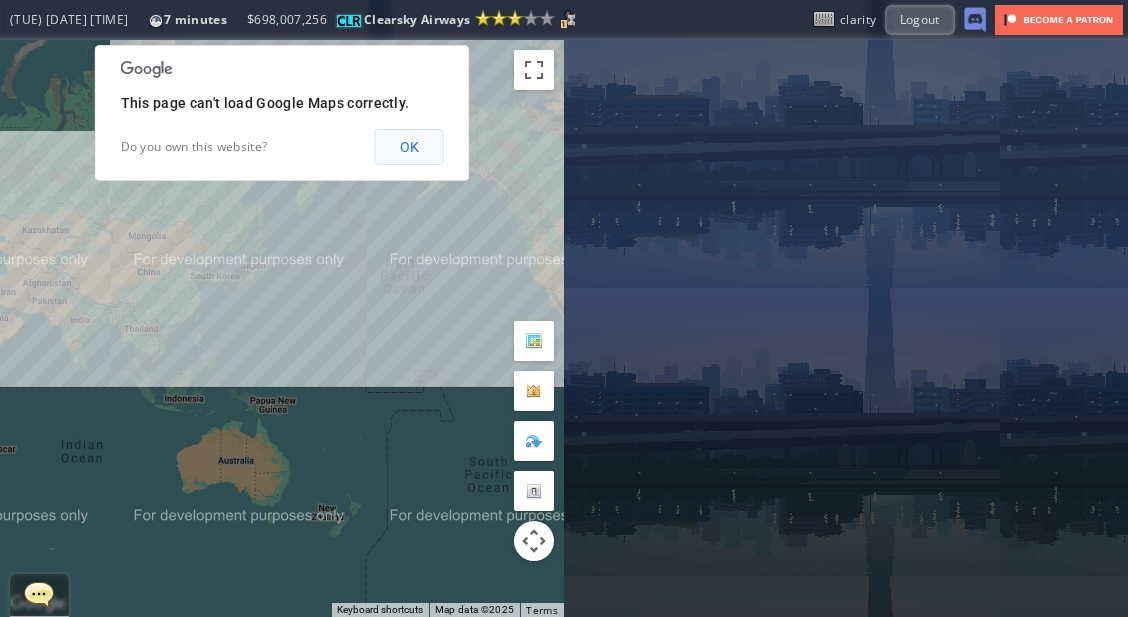 click on "OK" at bounding box center [409, 147] 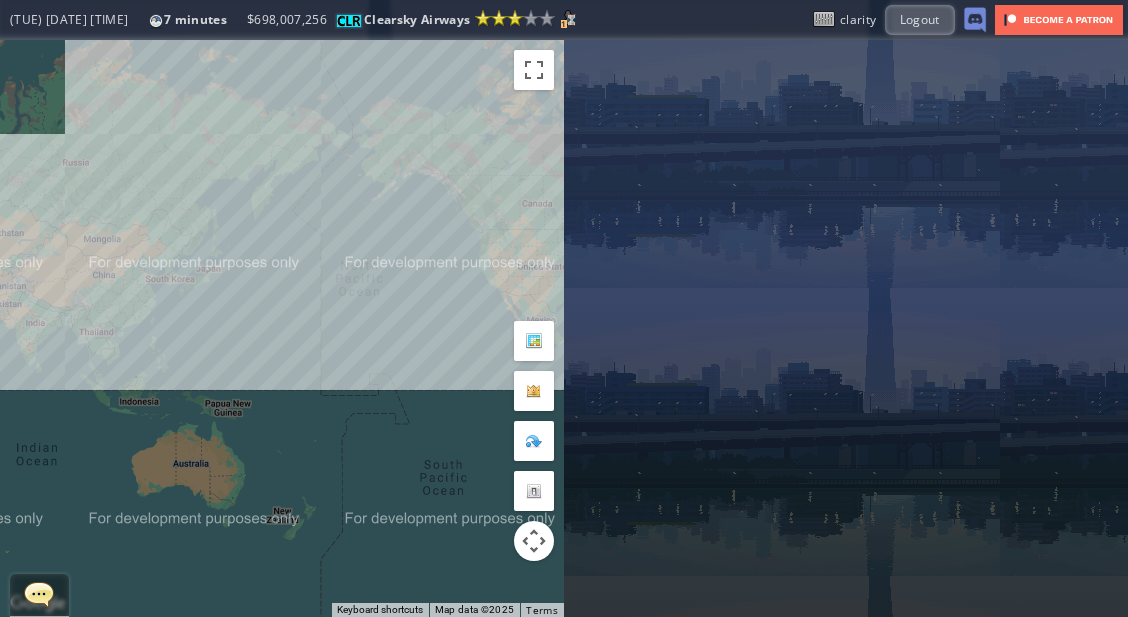 drag, startPoint x: 442, startPoint y: 234, endPoint x: 211, endPoint y: 229, distance: 231.05411 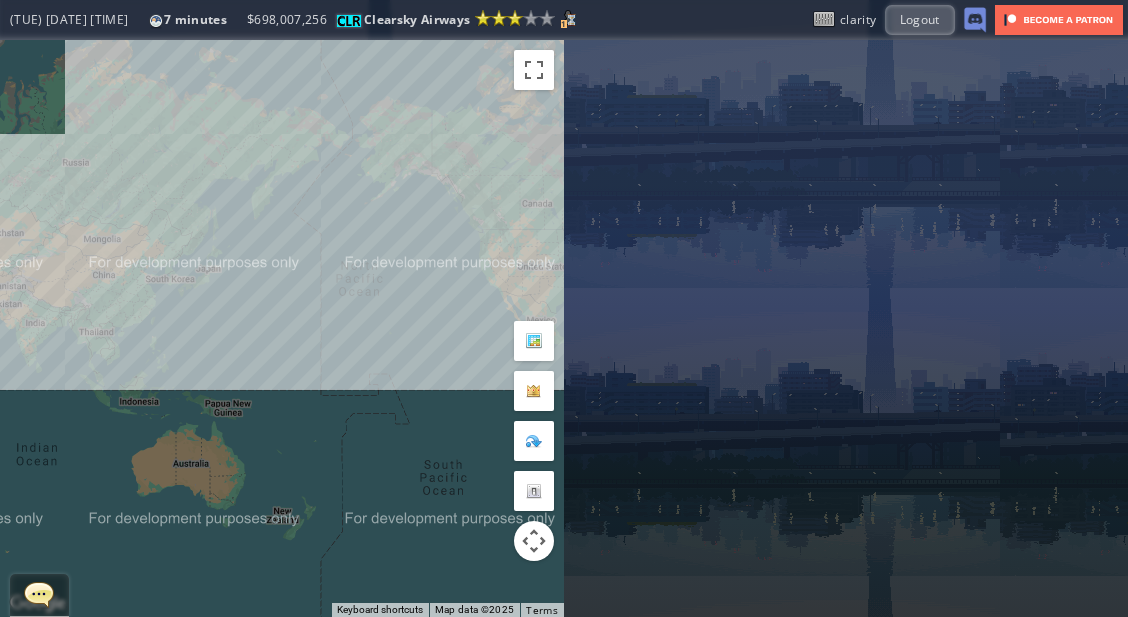 click on "To navigate, press the arrow keys." at bounding box center [282, 328] 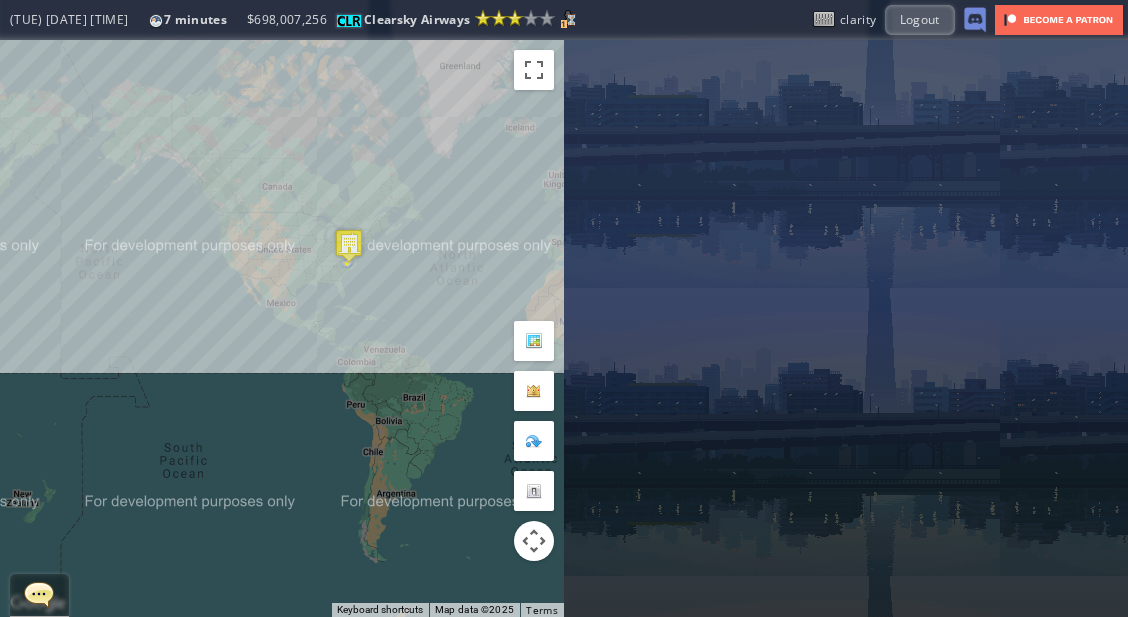 click on "(TUE) [DATE] [TIME]
[NUMBER] minutes
[CURRENCY][NUMBER]
[COMPANY_NAME]
Reputation: [NUMBER] (Lesser International Airline) Next Grade: [NUMBER]
[NUMBER]
[COMPANY_NAME]
[CURRENCY][NUMBER]
[NUMBER]
*******
Login
Sign Up
clarity
Logout" at bounding box center (564, 20) 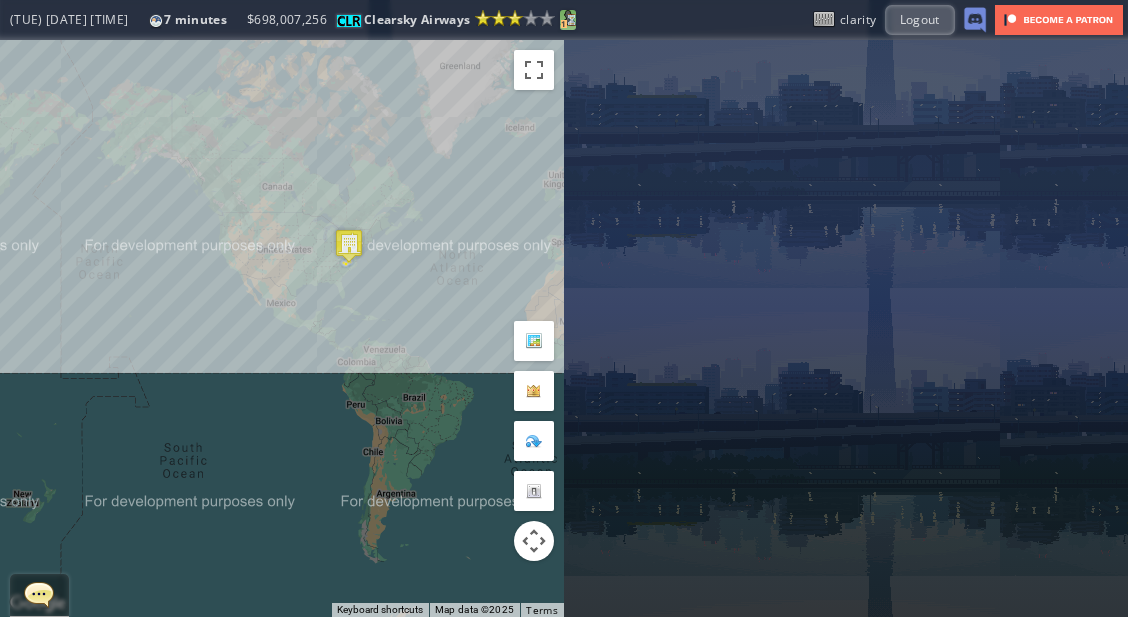 click at bounding box center (568, 18) 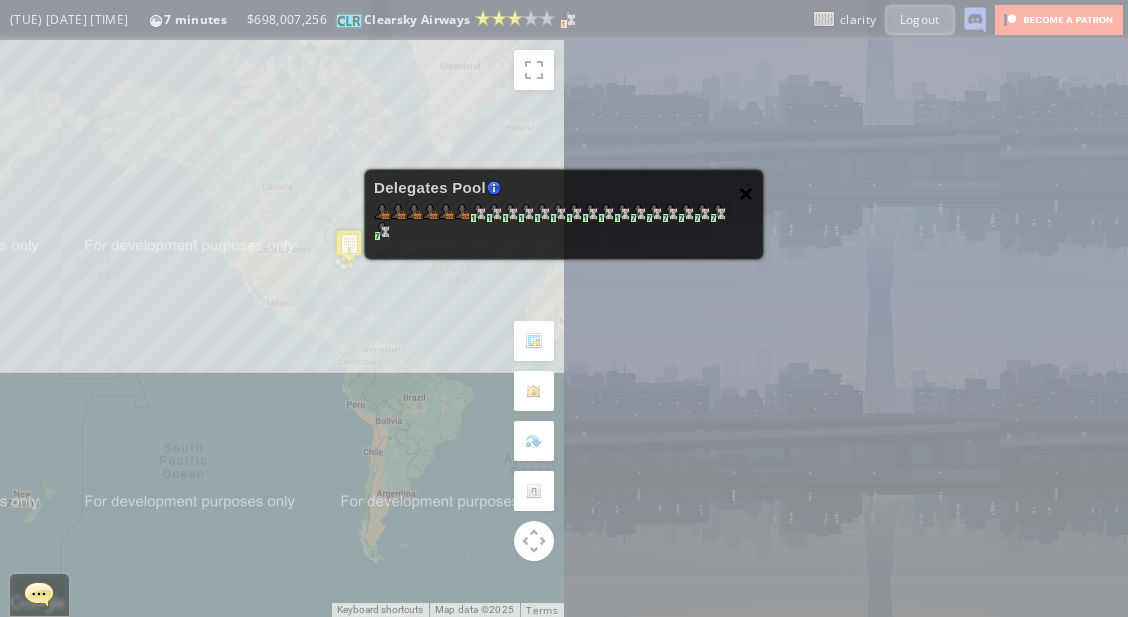 click on "×" at bounding box center [746, 193] 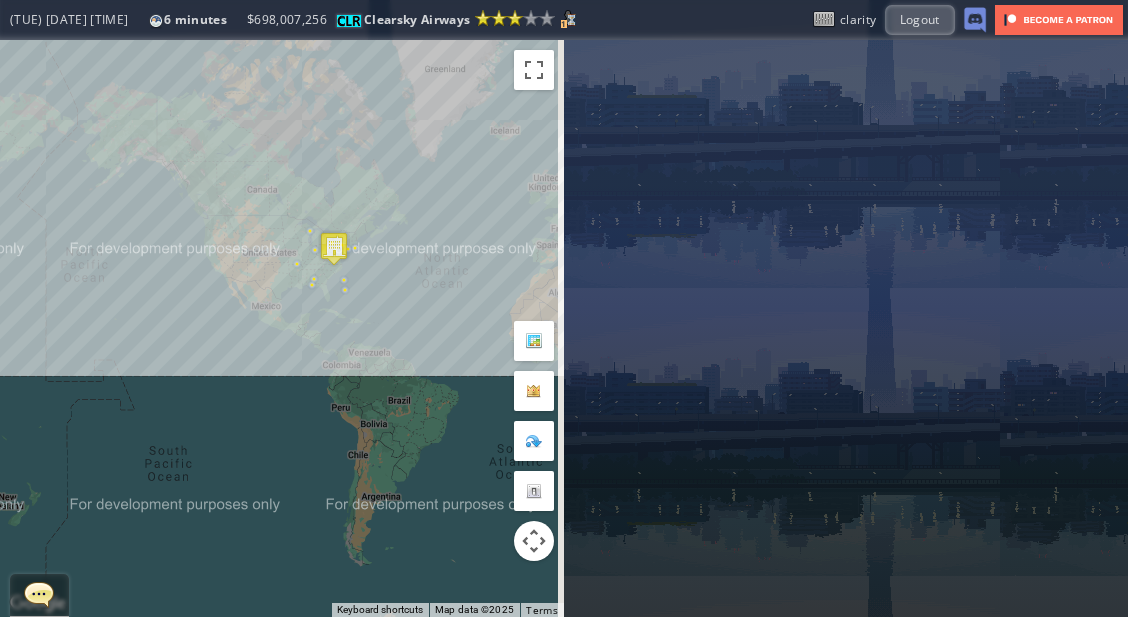 drag, startPoint x: 450, startPoint y: 210, endPoint x: 407, endPoint y: 201, distance: 43.931767 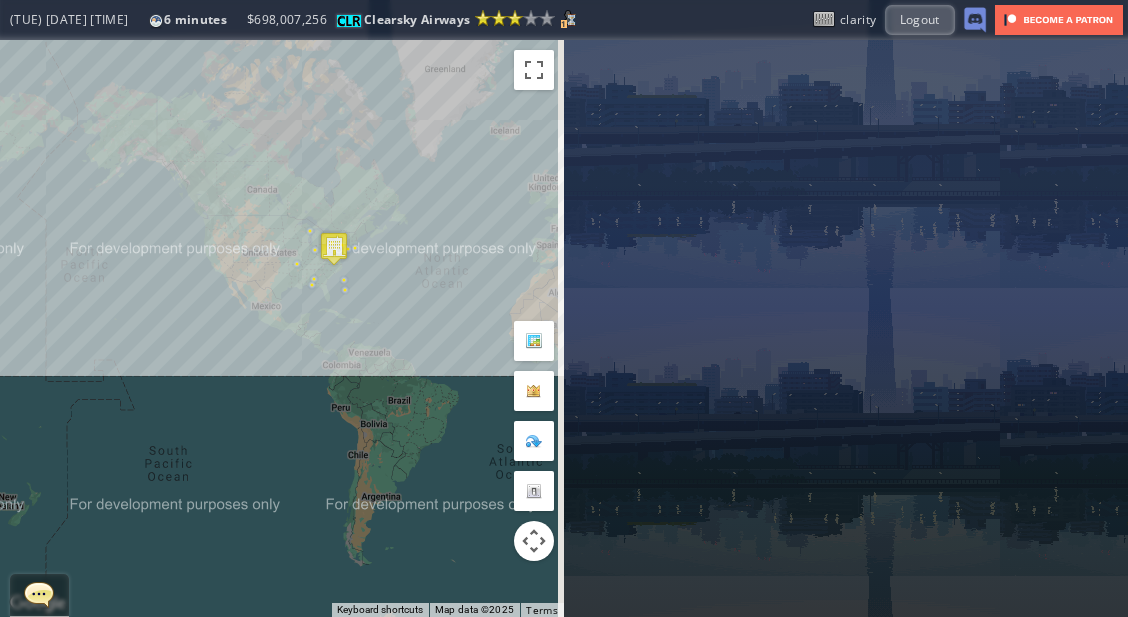 click on "To navigate, press the arrow keys." at bounding box center [282, 328] 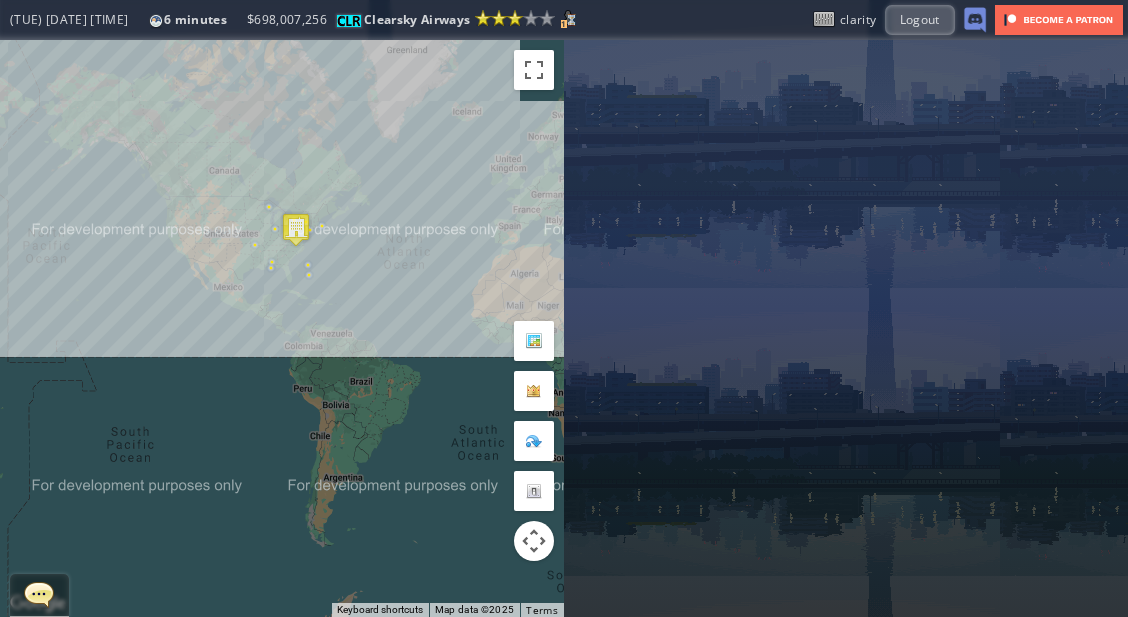 click at bounding box center [296, 229] 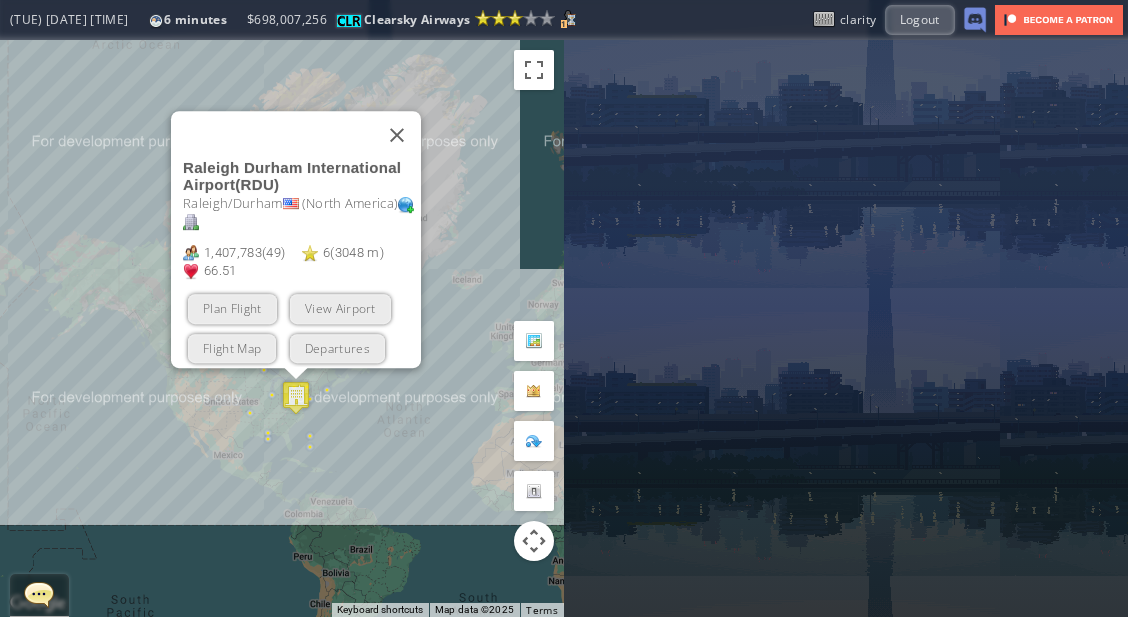 click on "Plan Flight
View Airport
Flight Map
Departures" at bounding box center [302, 328] 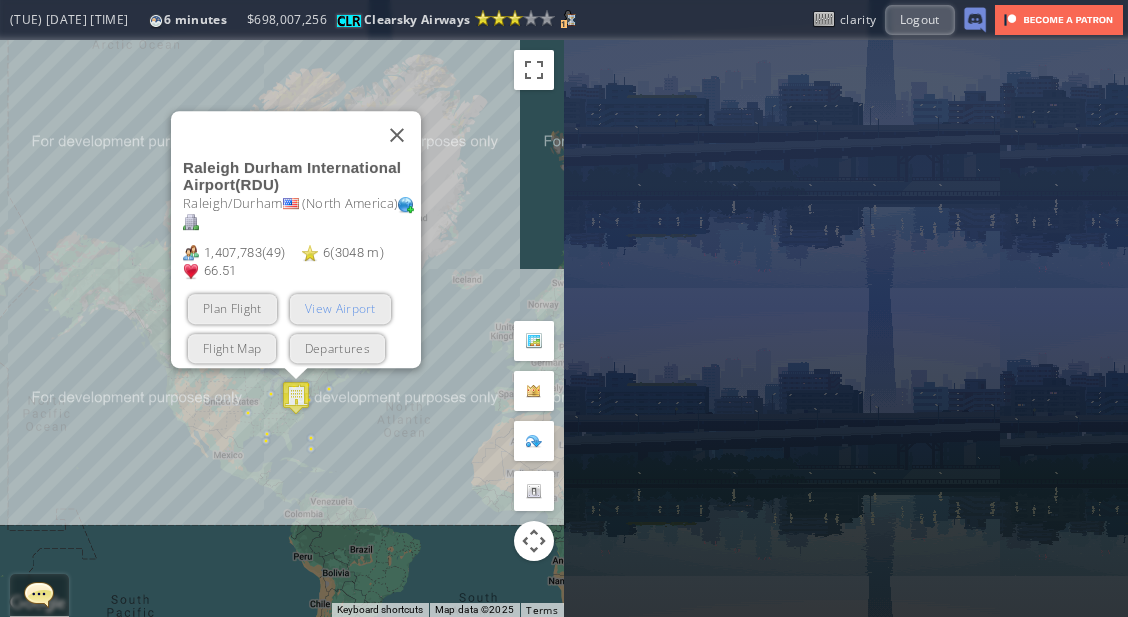 click on "View Airport" at bounding box center [340, 308] 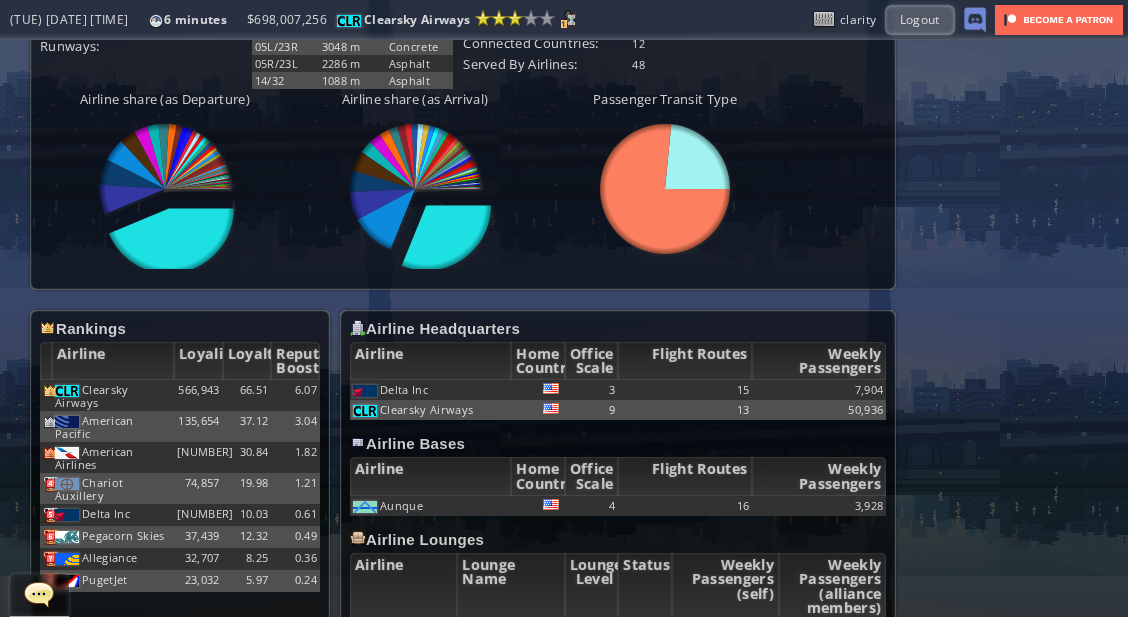 scroll, scrollTop: 851, scrollLeft: 0, axis: vertical 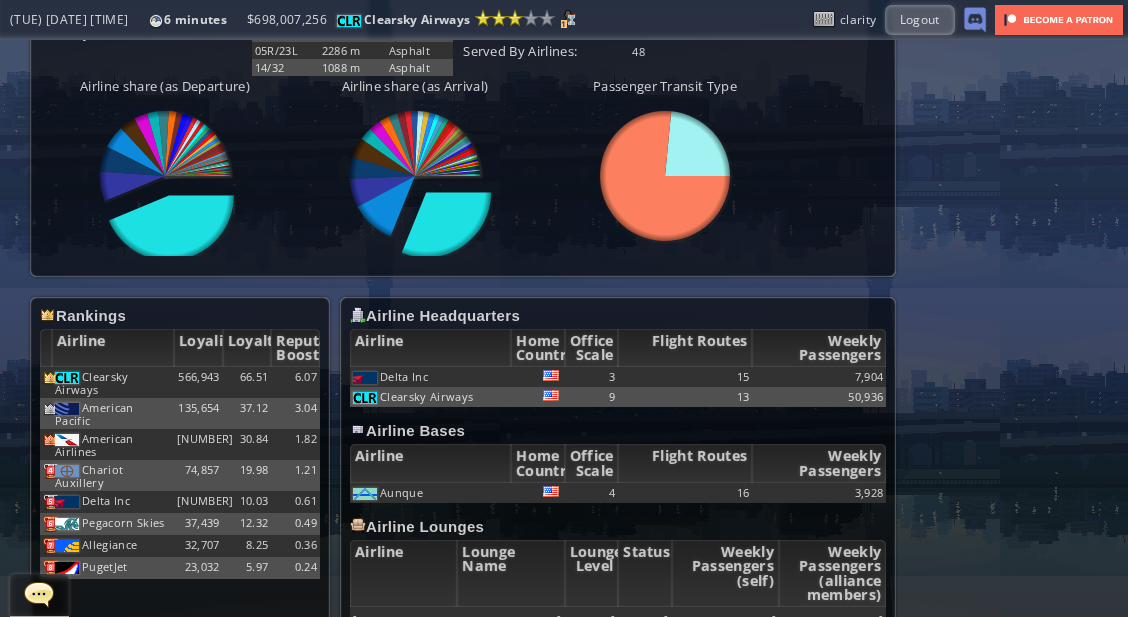click on "Office Scale" at bounding box center [592, 463] 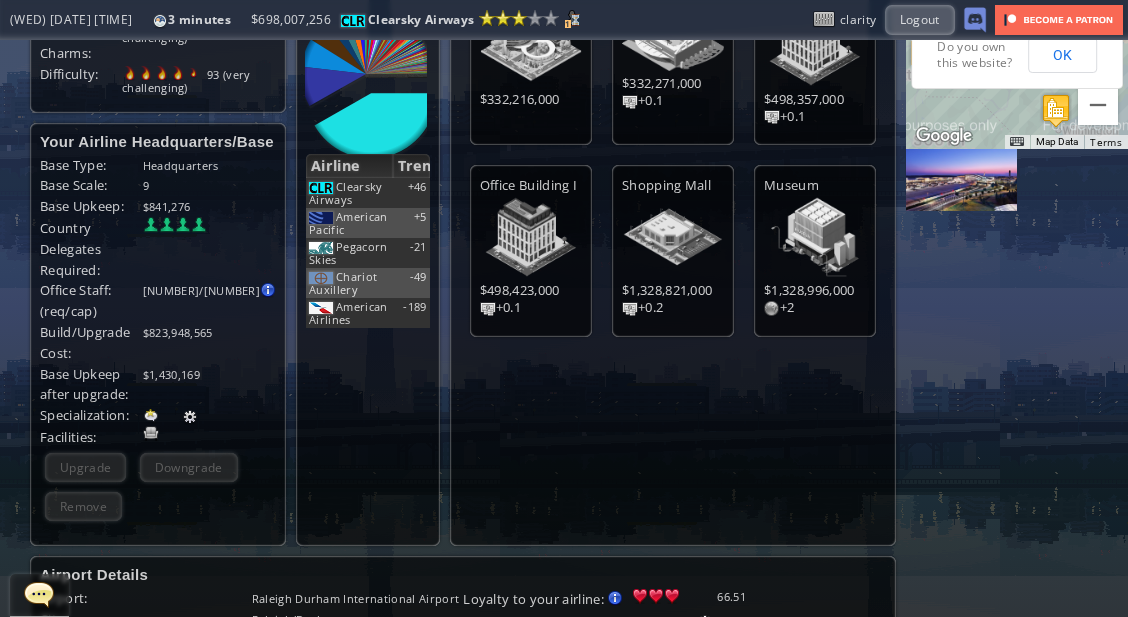 scroll, scrollTop: 91, scrollLeft: 0, axis: vertical 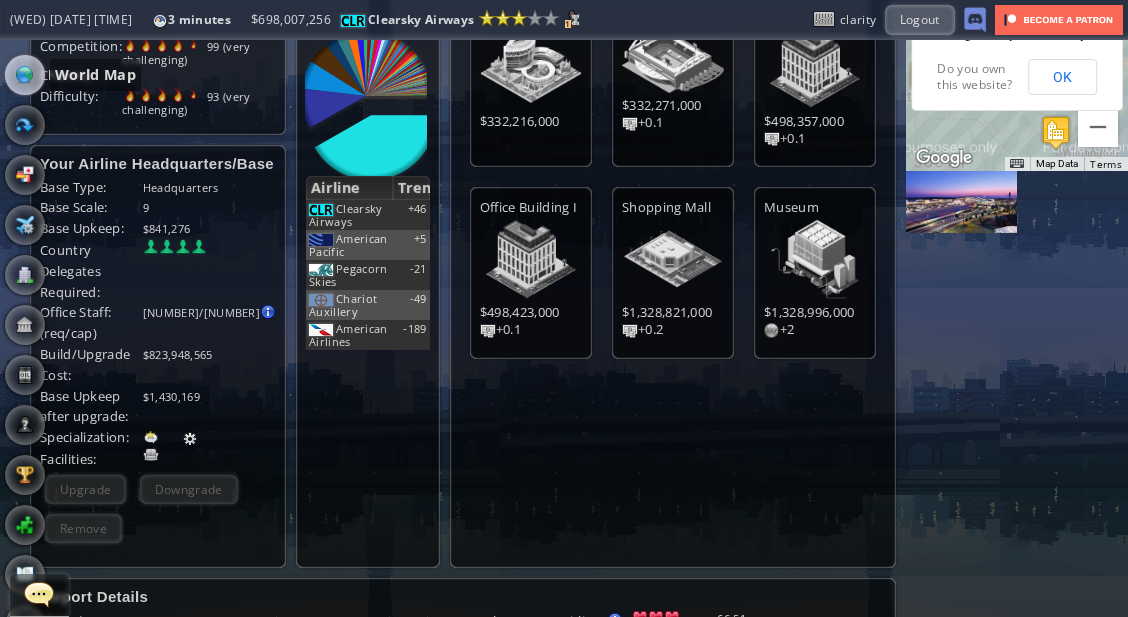 click at bounding box center [25, 75] 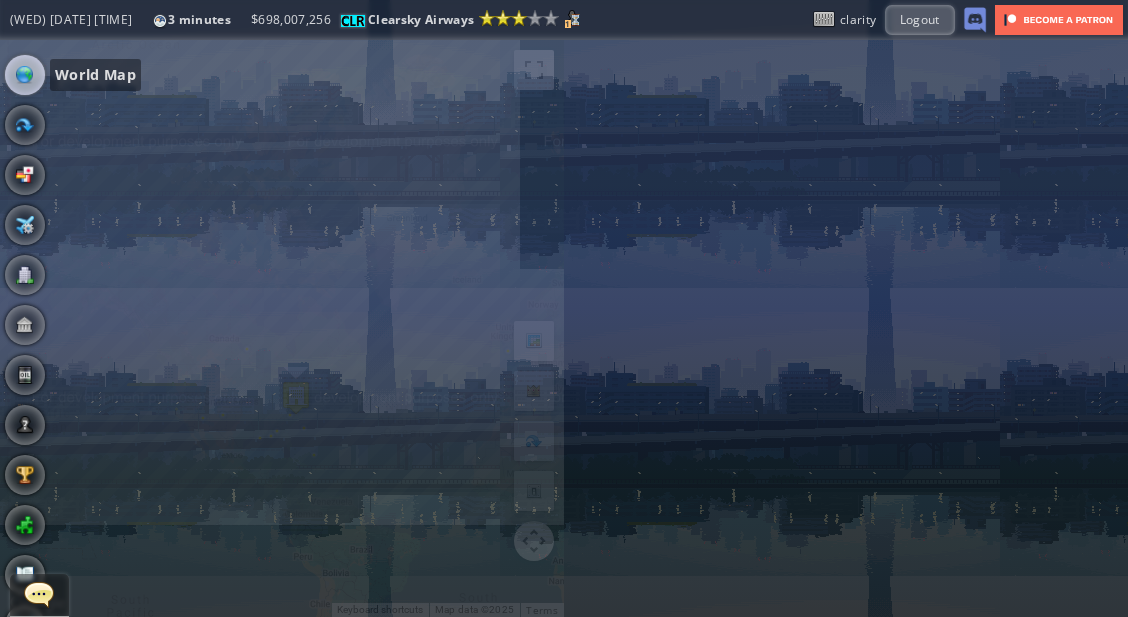 scroll, scrollTop: 0, scrollLeft: 0, axis: both 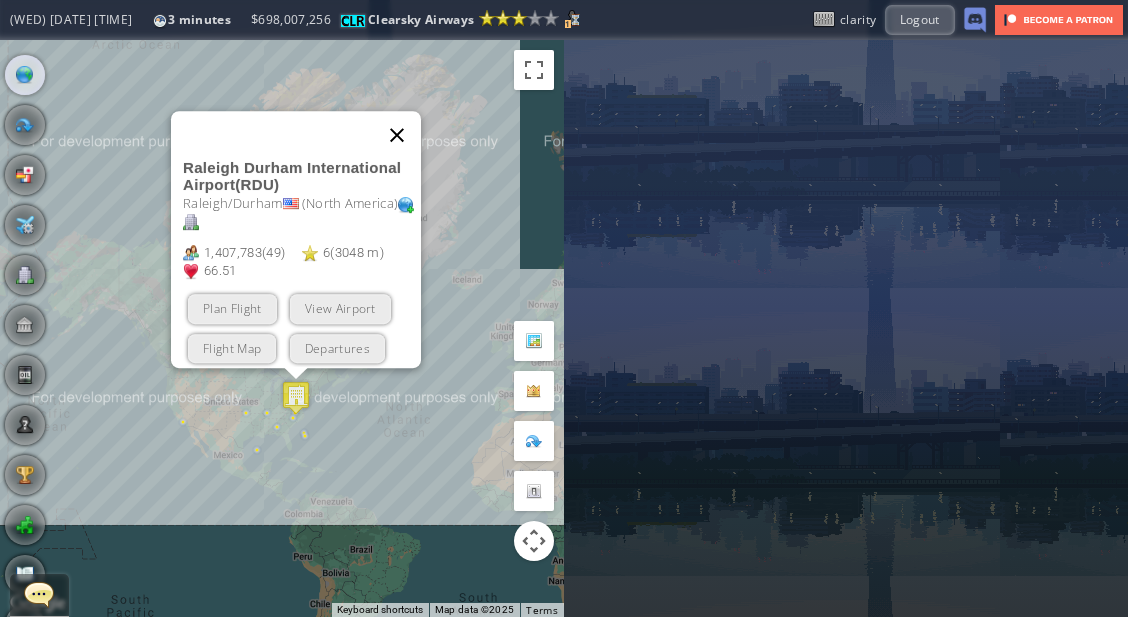 click at bounding box center [397, 135] 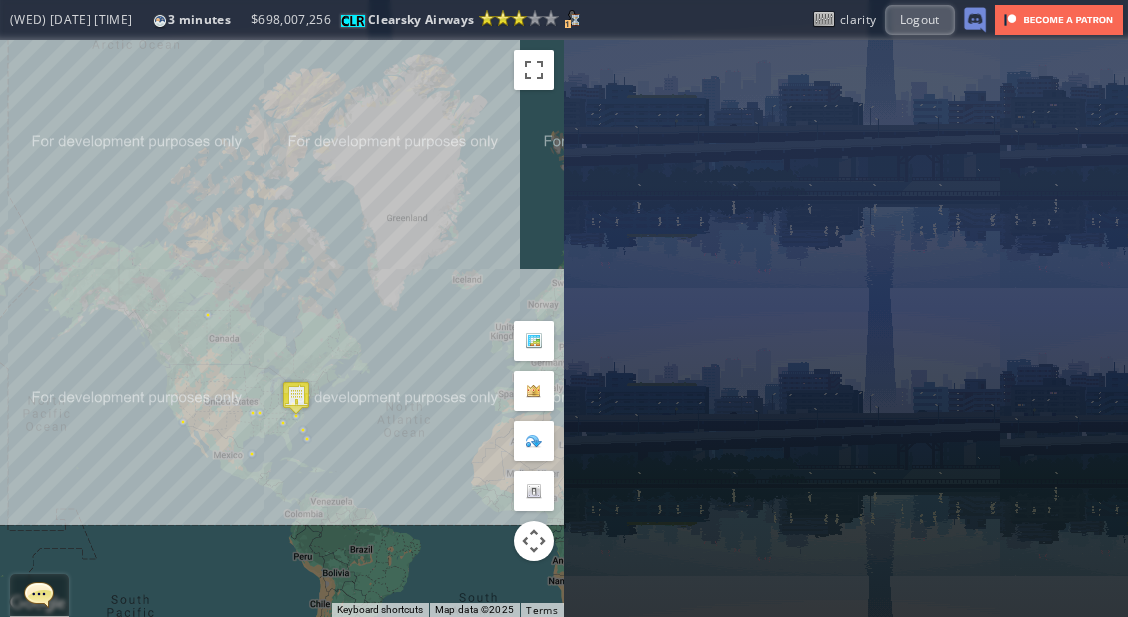 click on "To navigate, press the arrow keys." at bounding box center [282, 328] 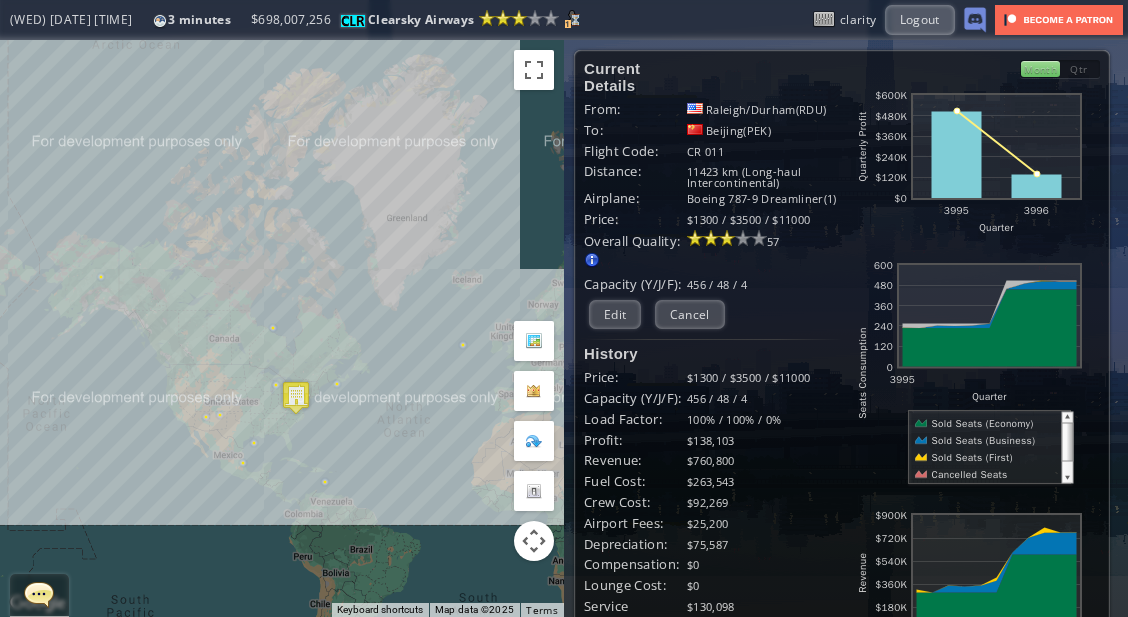 click on "Current Details
From:
[CITY]/[AIRPORT_CODE]
To:
[CITY]([AIRPORT_CODE])
Flight Code:
CR 011
Distance:
[NUMBER] km (Long-haul Intercontinental)
Airplane:
Boeing 787-9 Dreamliner([NUMBER])
Price:
[CURRENCY][NUMBER] / [CURRENCY][NUMBER] / [CURRENCY][NUMBER]
Overall Quality:
Overall quality is determined by:
- Fleet Age per Route
- Service Star level per route
- Company wide Service Quality
[NUMBER]" at bounding box center (713, 561) 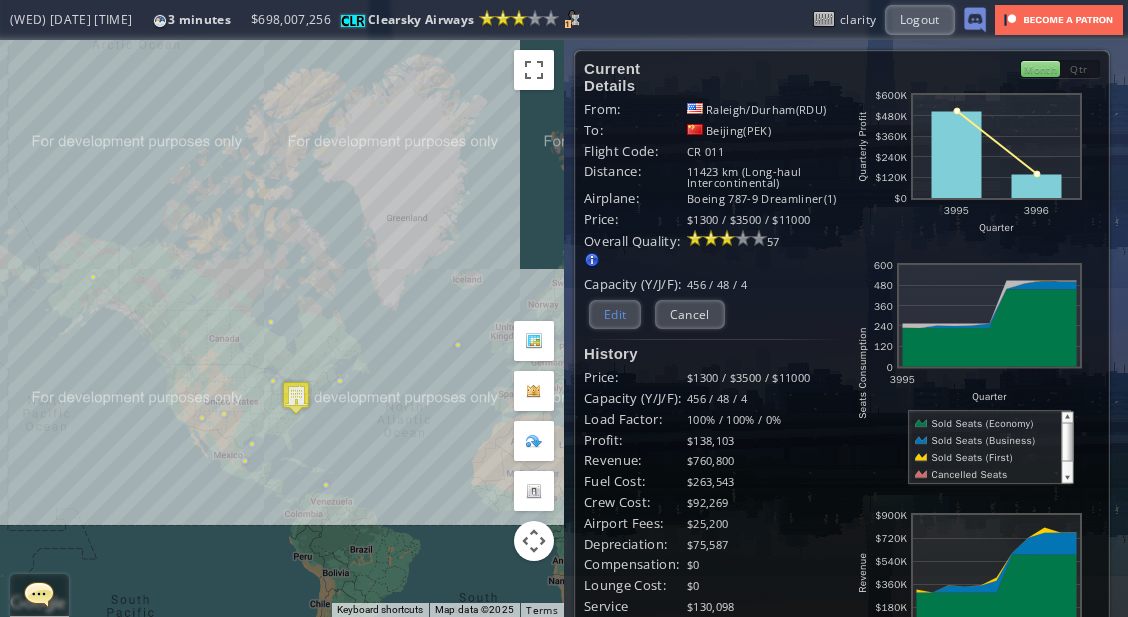 click on "Edit" at bounding box center [615, 314] 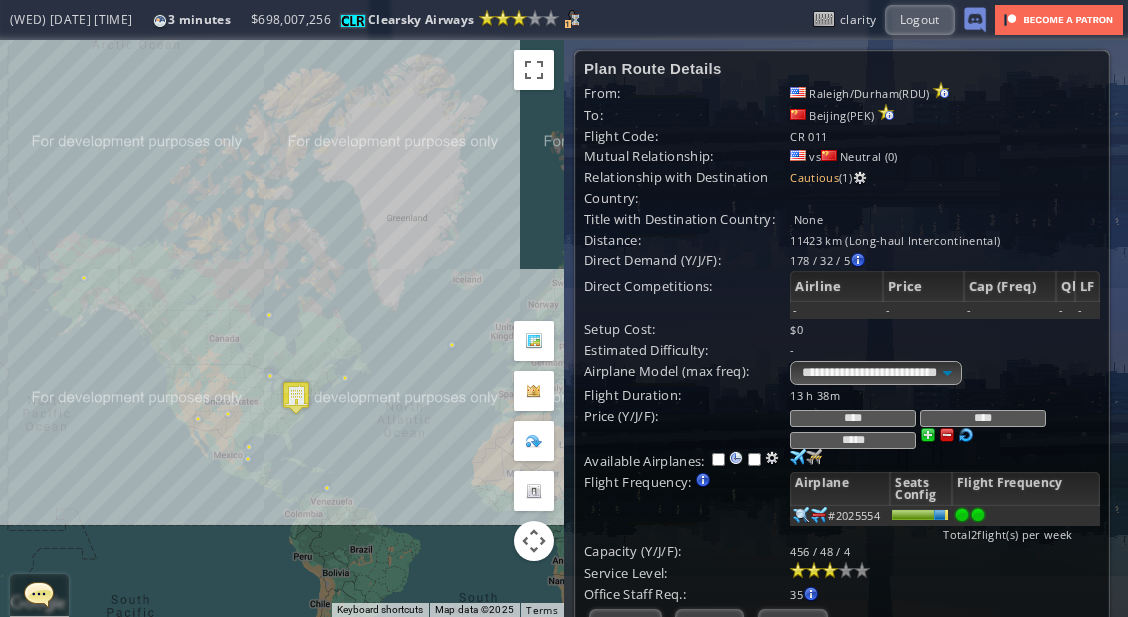 click on "Direct Competitions:" at bounding box center (687, 93) 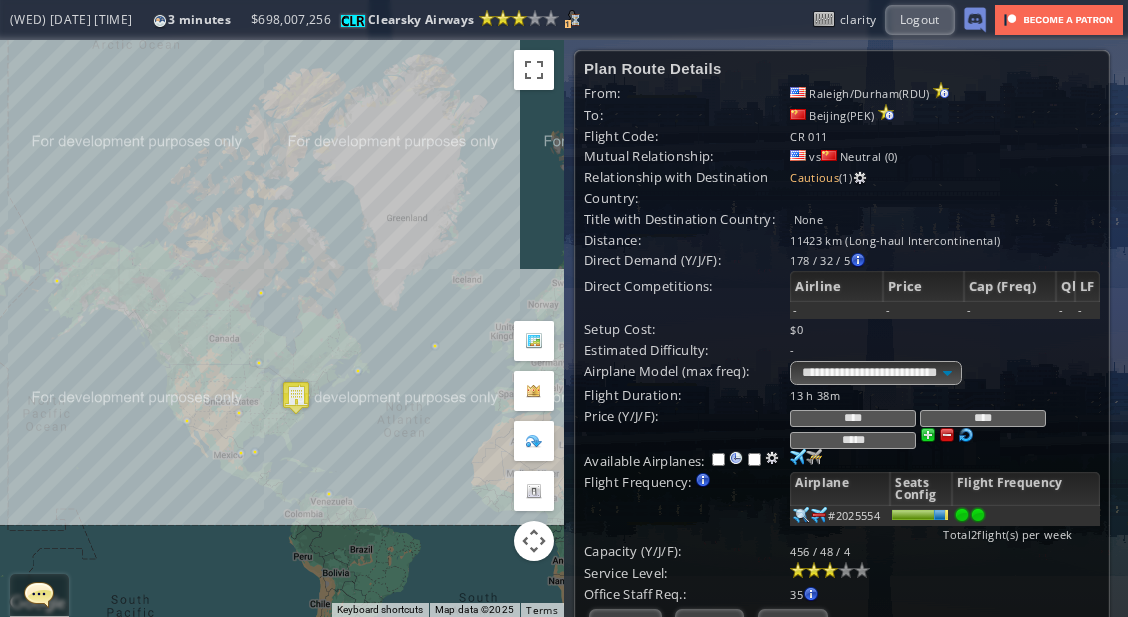 click on "*****" at bounding box center [853, 440] 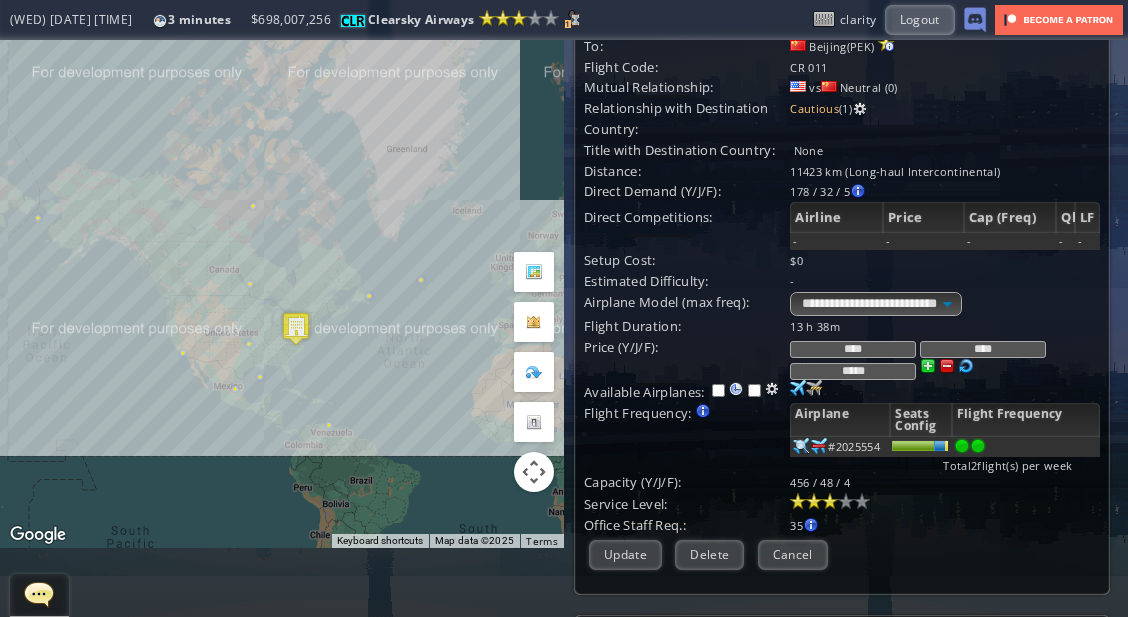 scroll, scrollTop: 74, scrollLeft: 0, axis: vertical 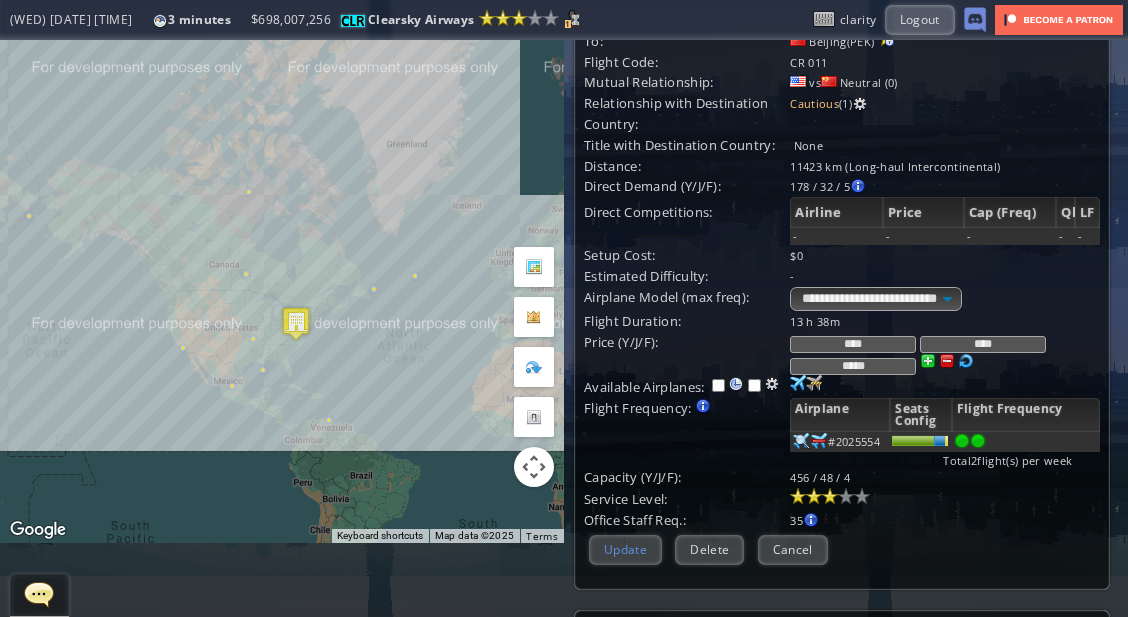 type on "*****" 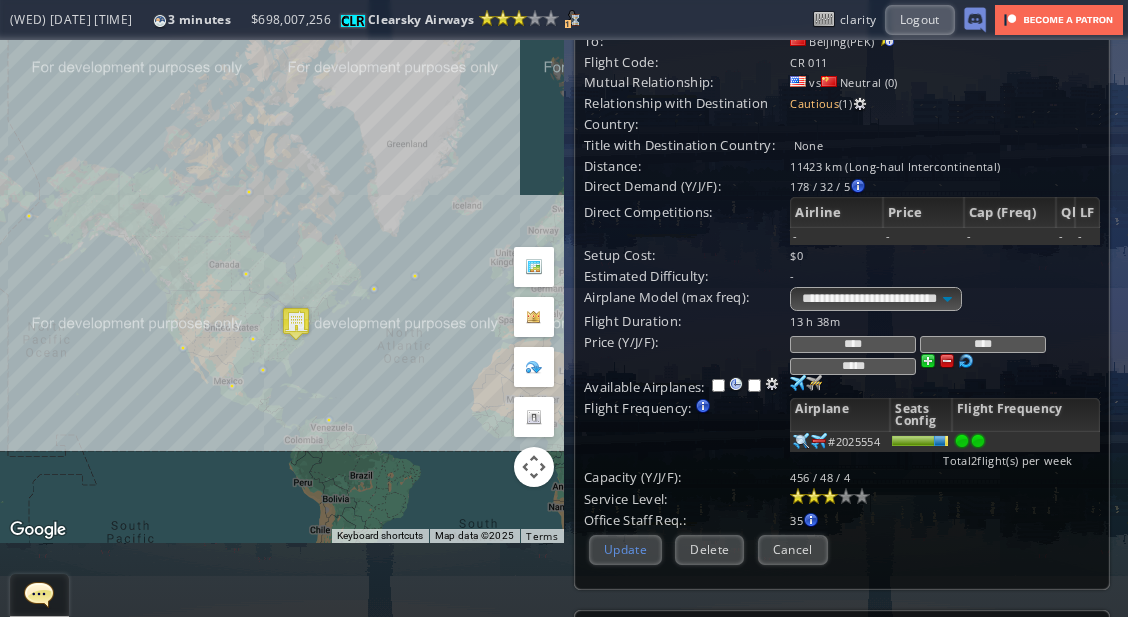 click on "Update" at bounding box center [625, 549] 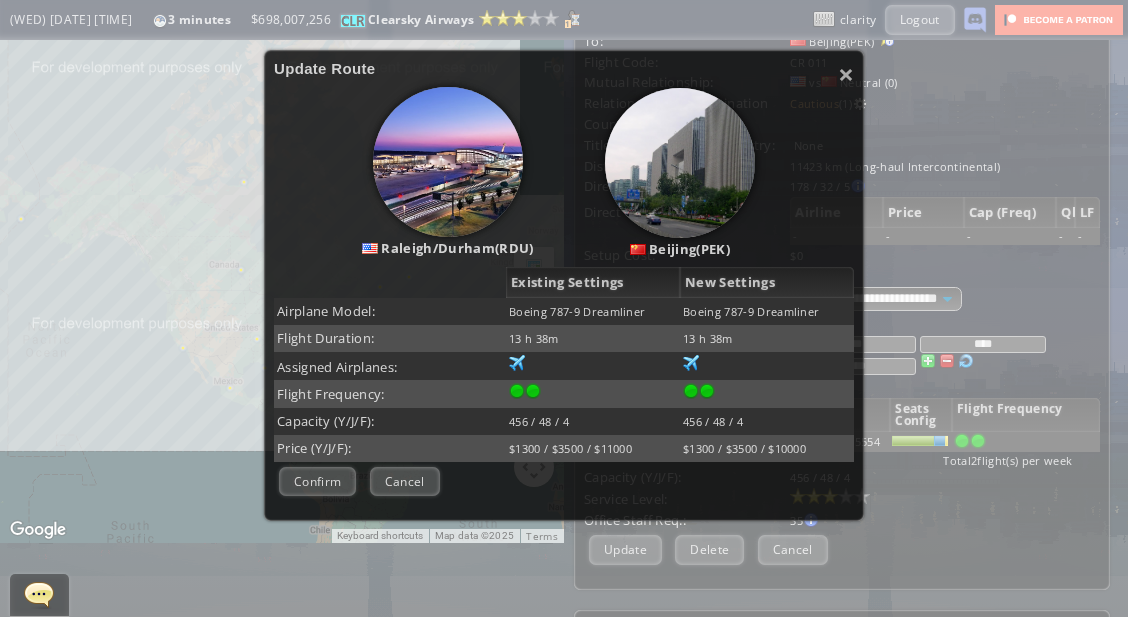 scroll, scrollTop: 123, scrollLeft: 0, axis: vertical 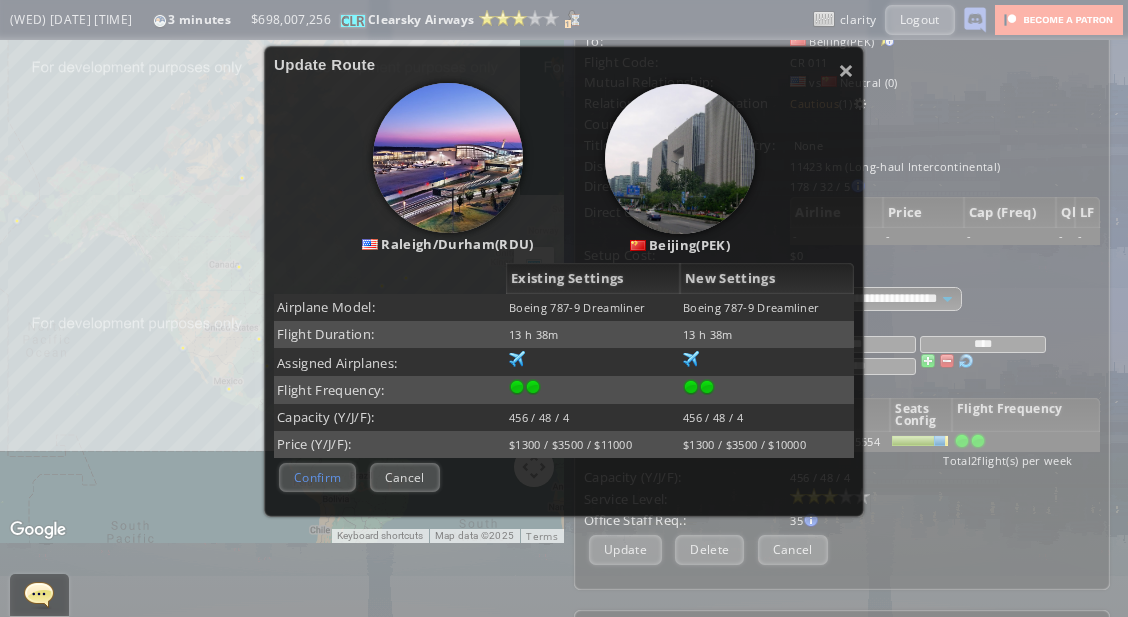 click on "Confirm" at bounding box center [317, 477] 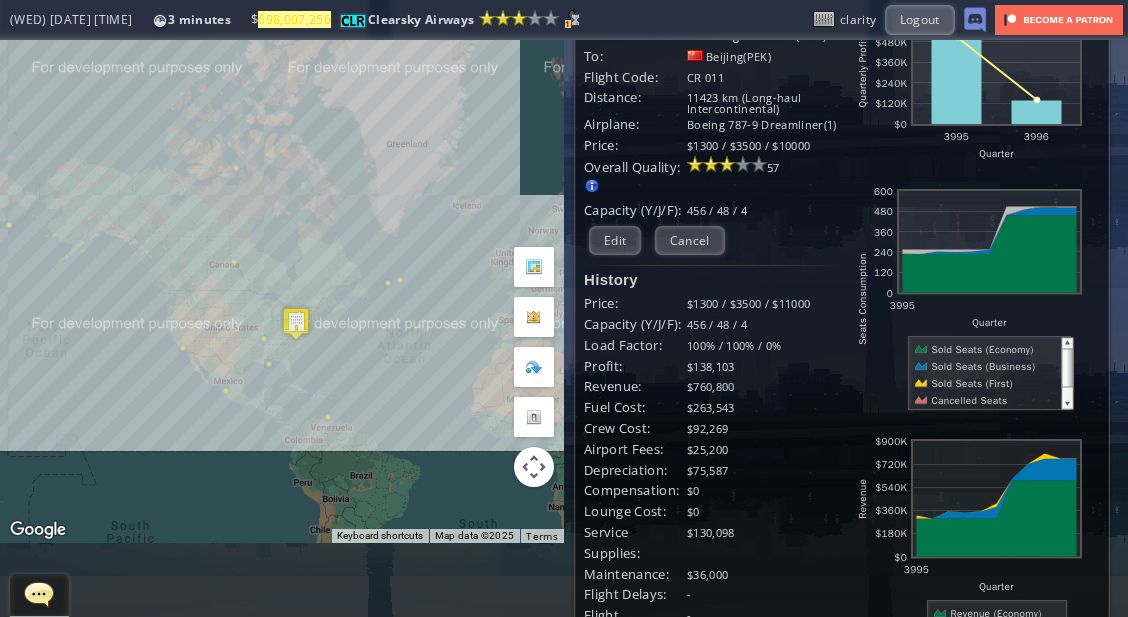 click on "To navigate, press the arrow keys." at bounding box center [282, 254] 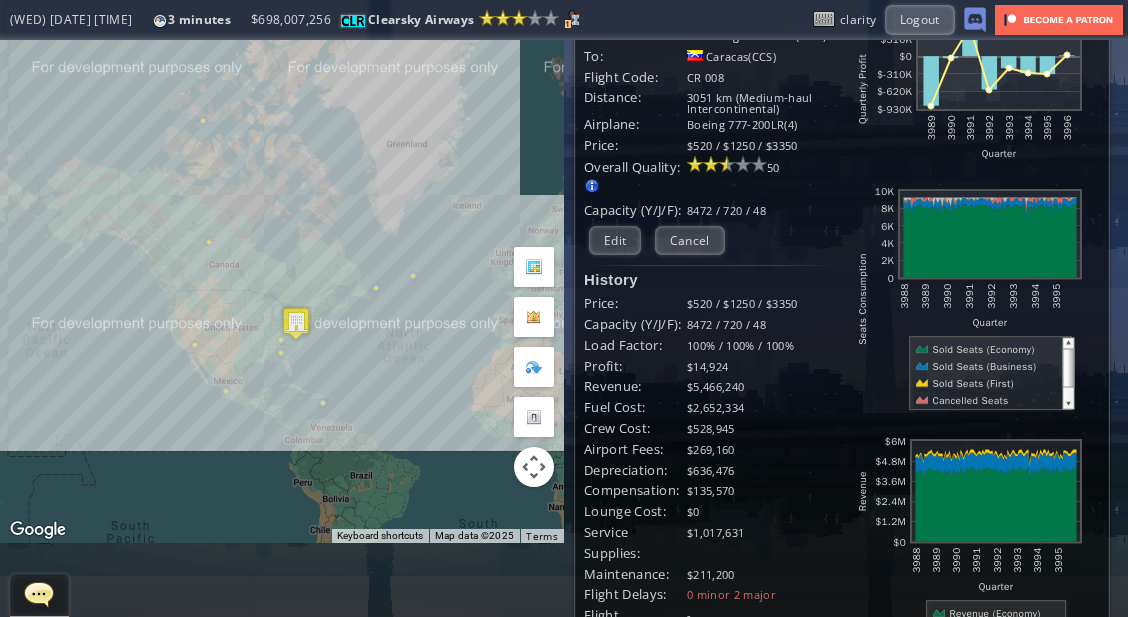drag, startPoint x: 586, startPoint y: 426, endPoint x: 840, endPoint y: 488, distance: 261.45746 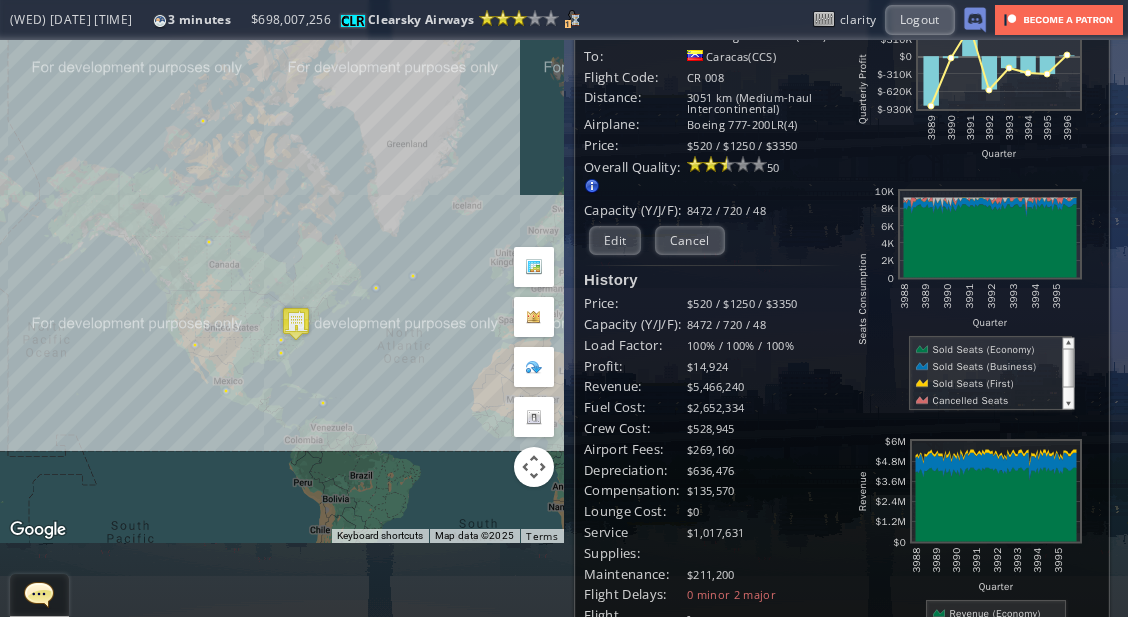 click at bounding box center [969, 549] 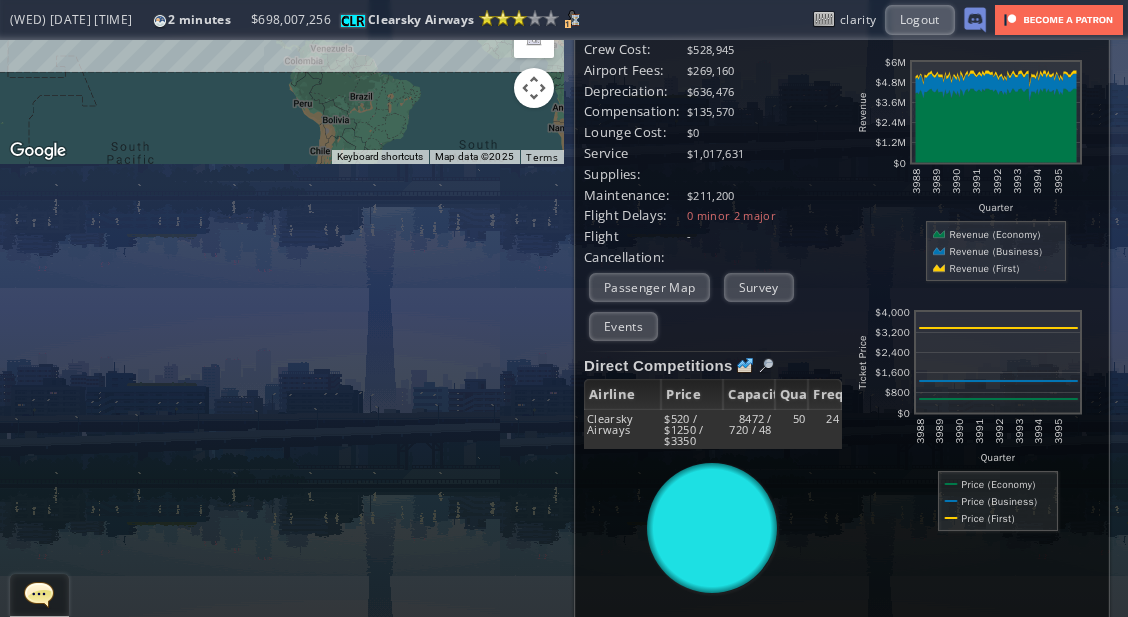 scroll, scrollTop: 475, scrollLeft: 0, axis: vertical 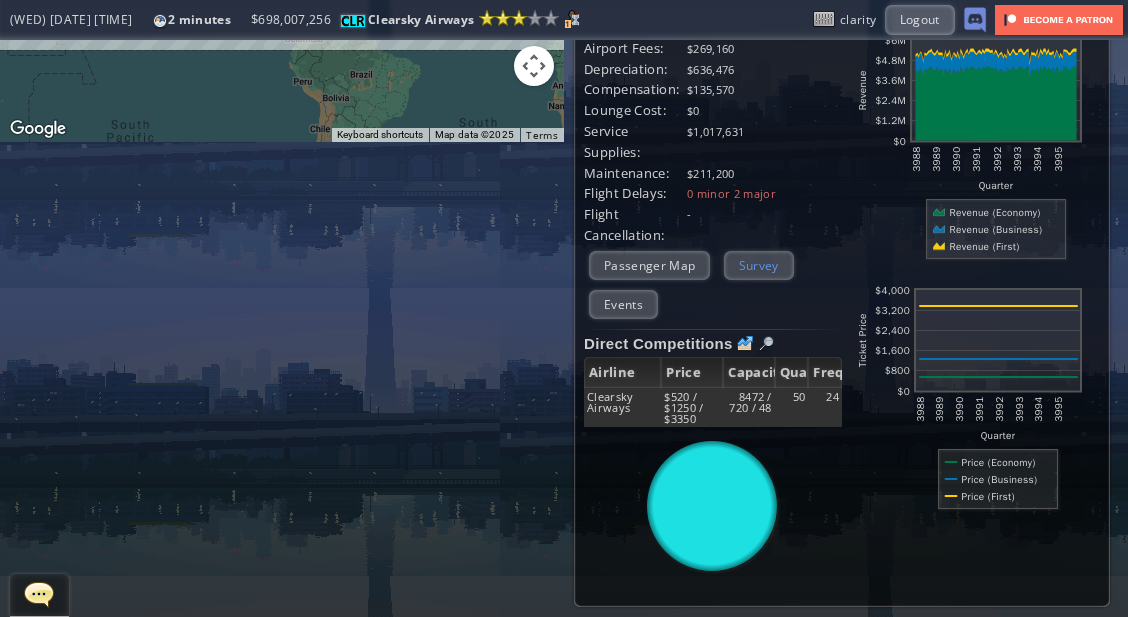 click on "Survey" at bounding box center (759, 265) 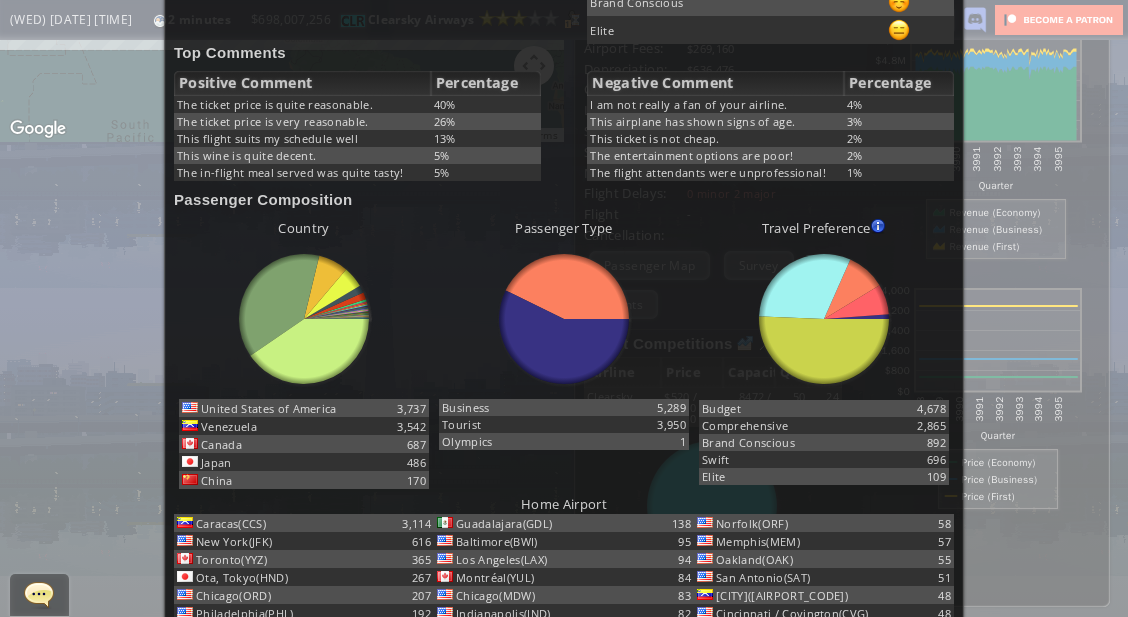 scroll, scrollTop: 0, scrollLeft: 69, axis: horizontal 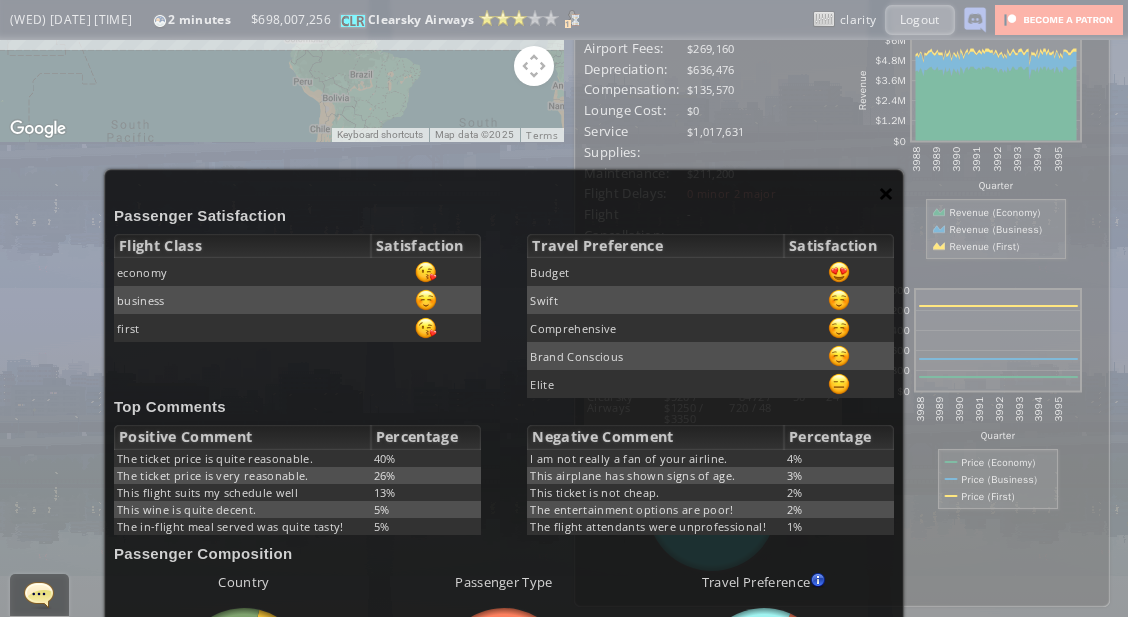 click on "×" at bounding box center (886, 193) 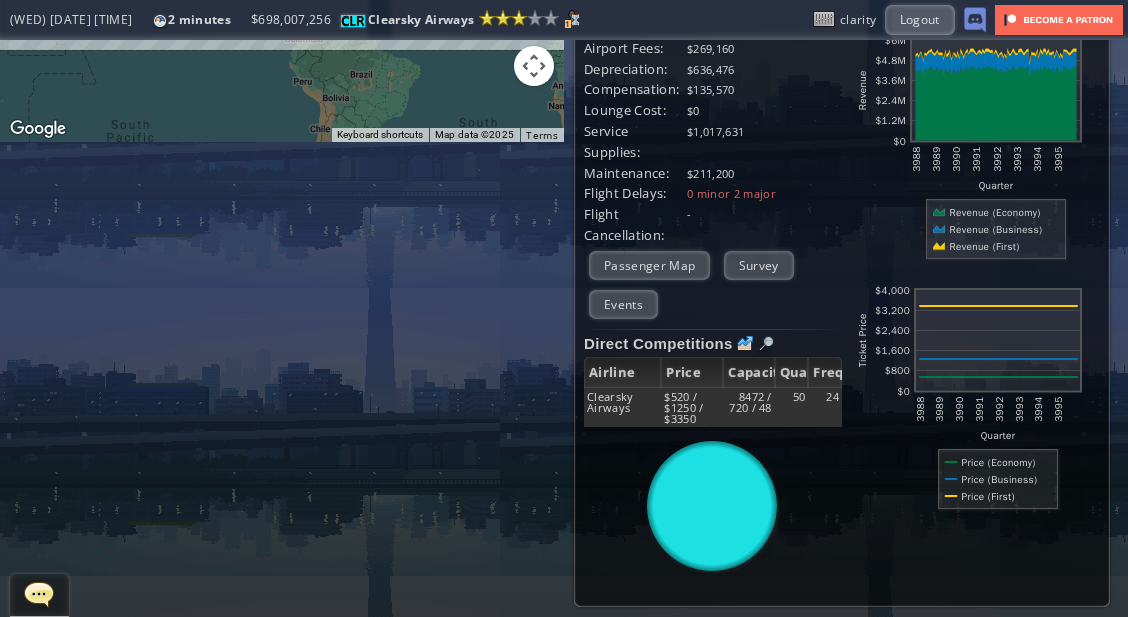 scroll, scrollTop: 0, scrollLeft: 0, axis: both 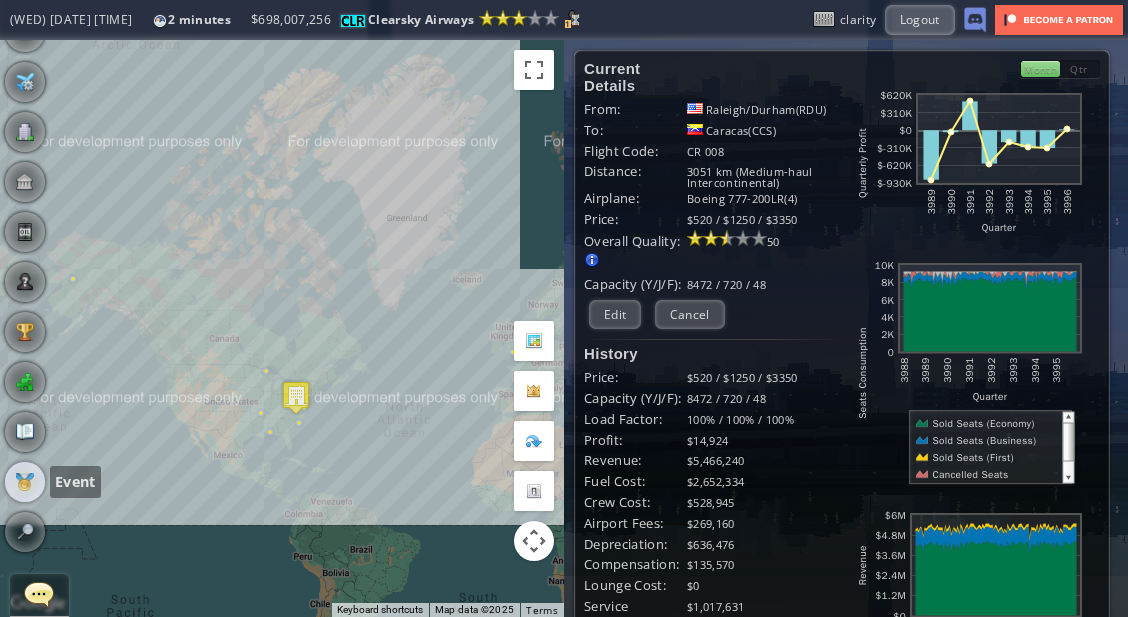 click at bounding box center (25, 482) 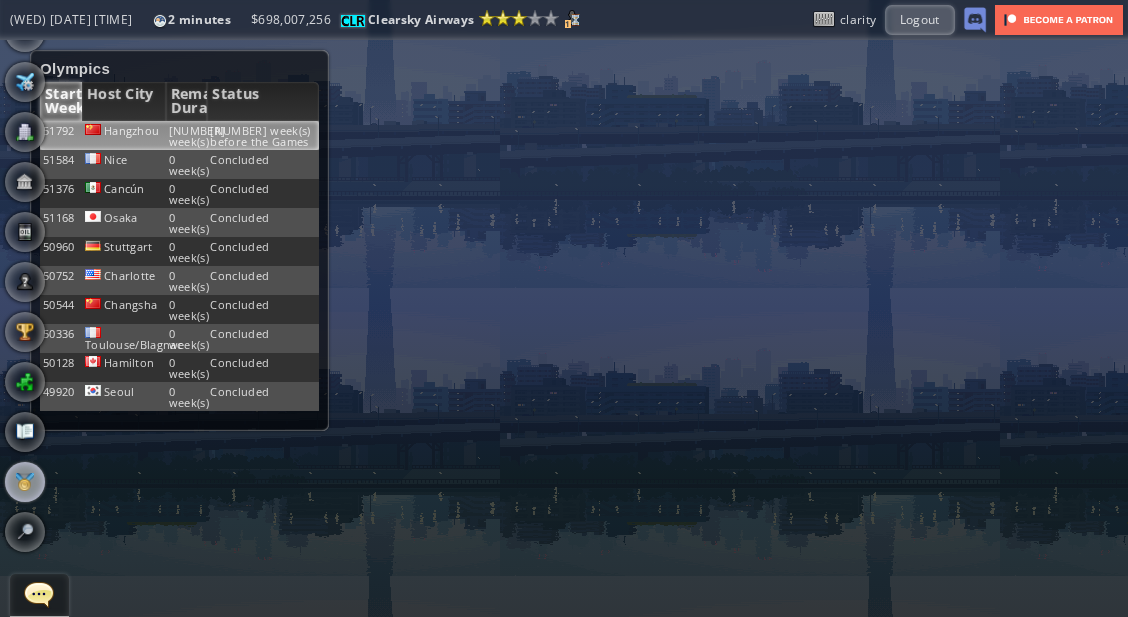 click on "[NUMBER] week(s) before the Games" at bounding box center (263, 135) 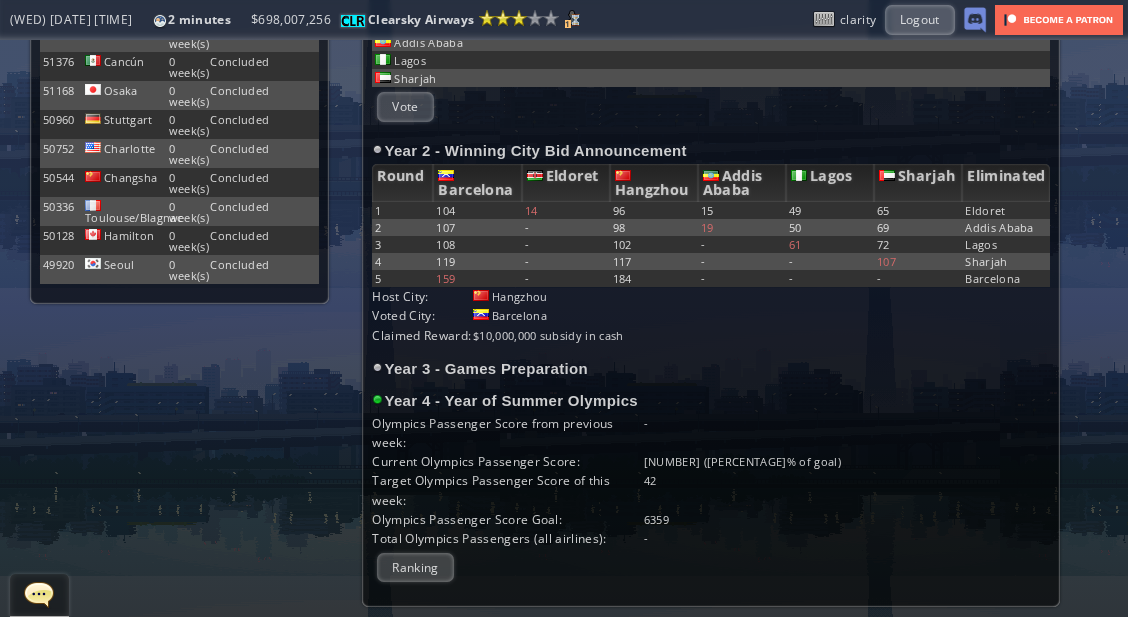 scroll, scrollTop: 0, scrollLeft: 0, axis: both 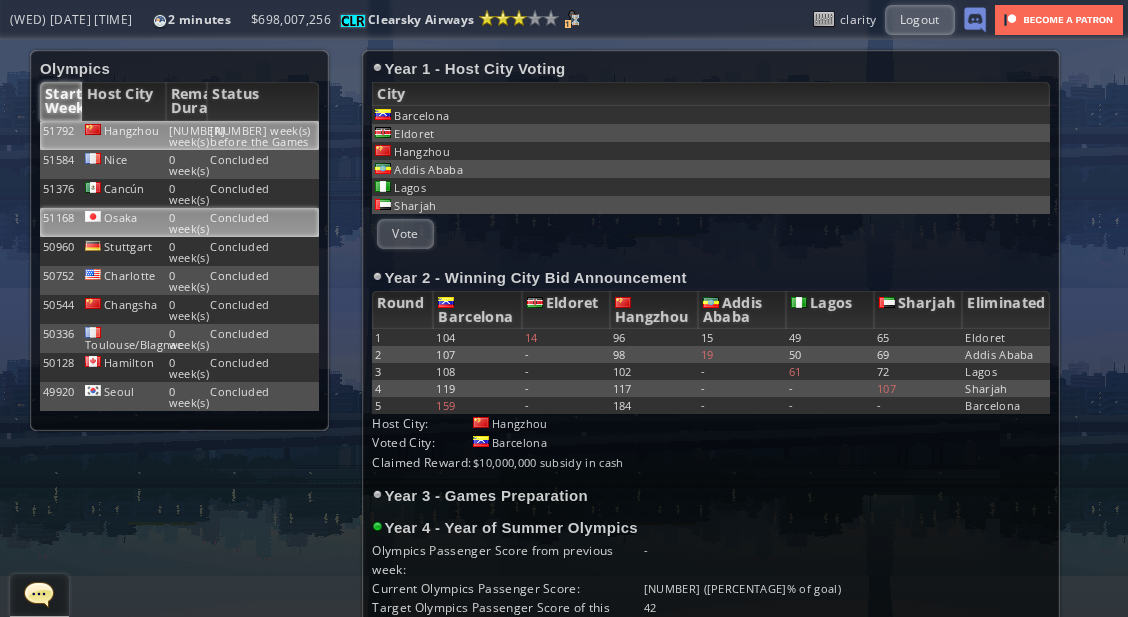 click on "Concluded" at bounding box center [263, 135] 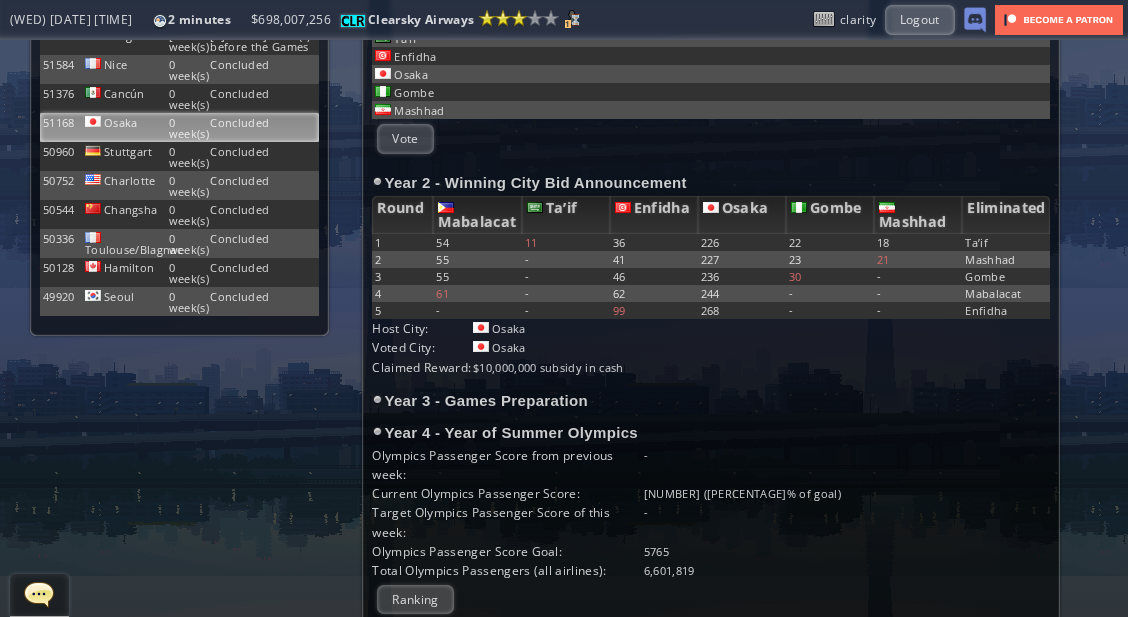 scroll, scrollTop: 0, scrollLeft: 0, axis: both 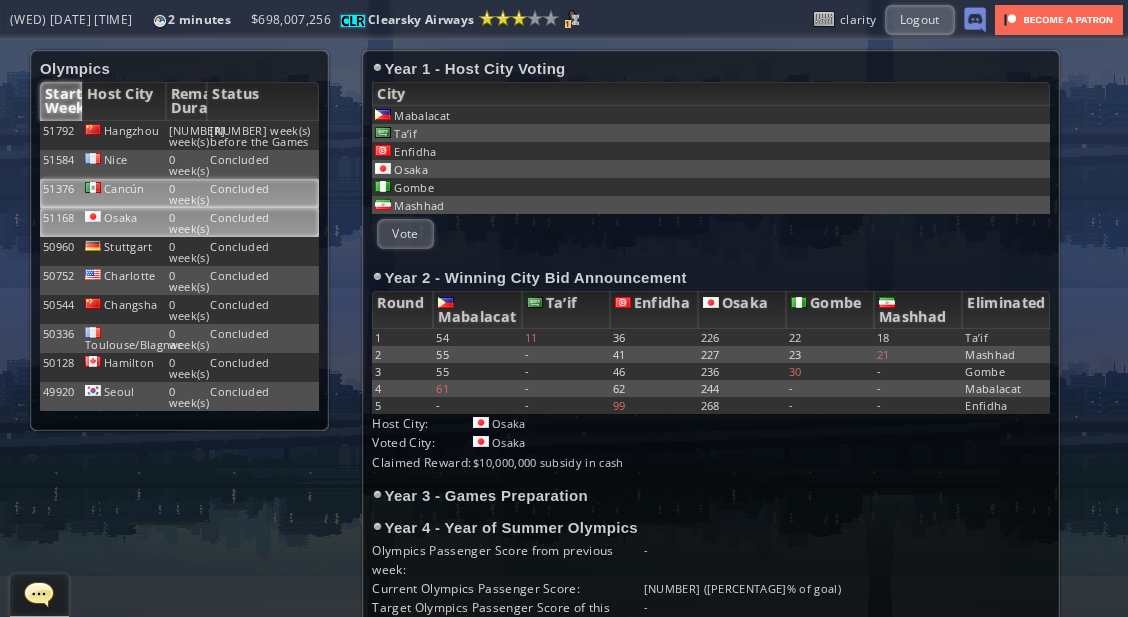 click on "Concluded" at bounding box center [263, 135] 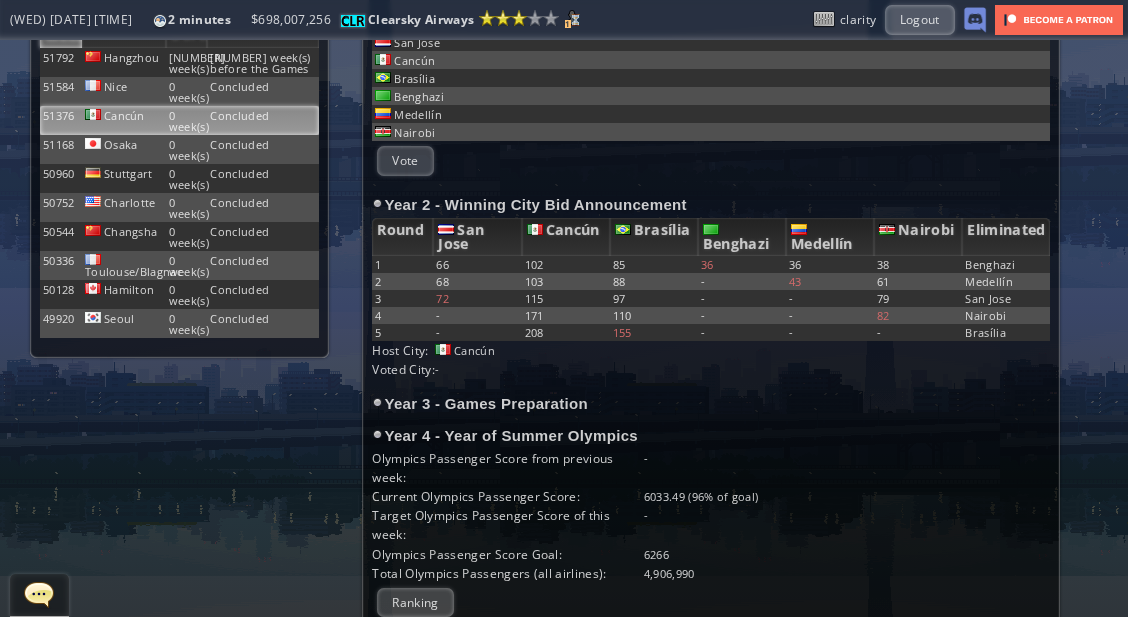 scroll, scrollTop: 0, scrollLeft: 0, axis: both 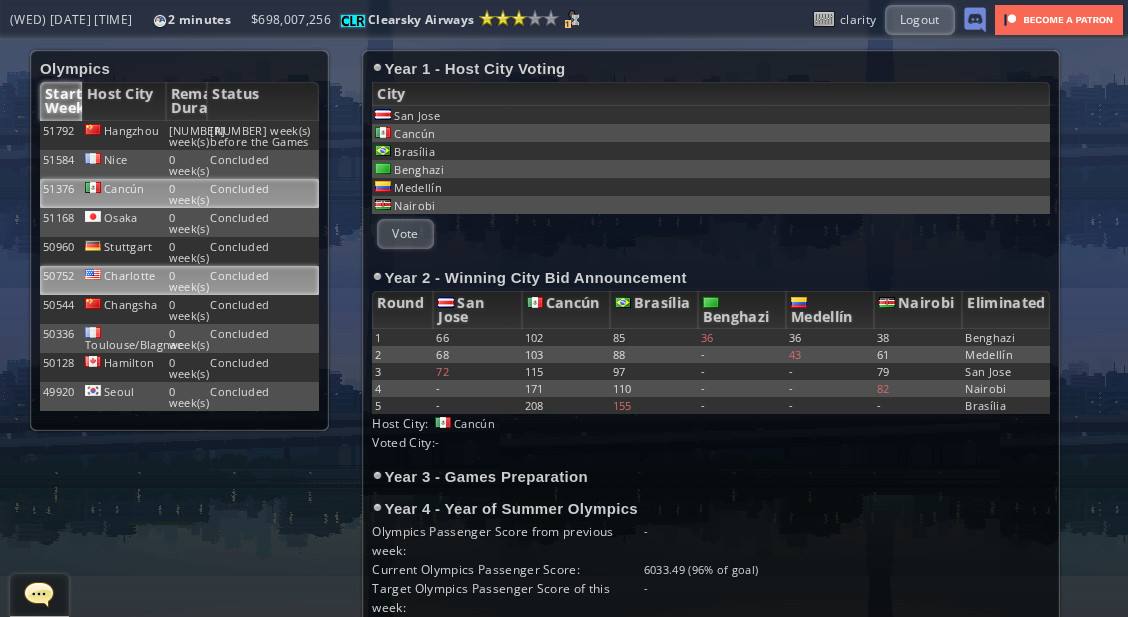 click on "Concluded" at bounding box center [263, 135] 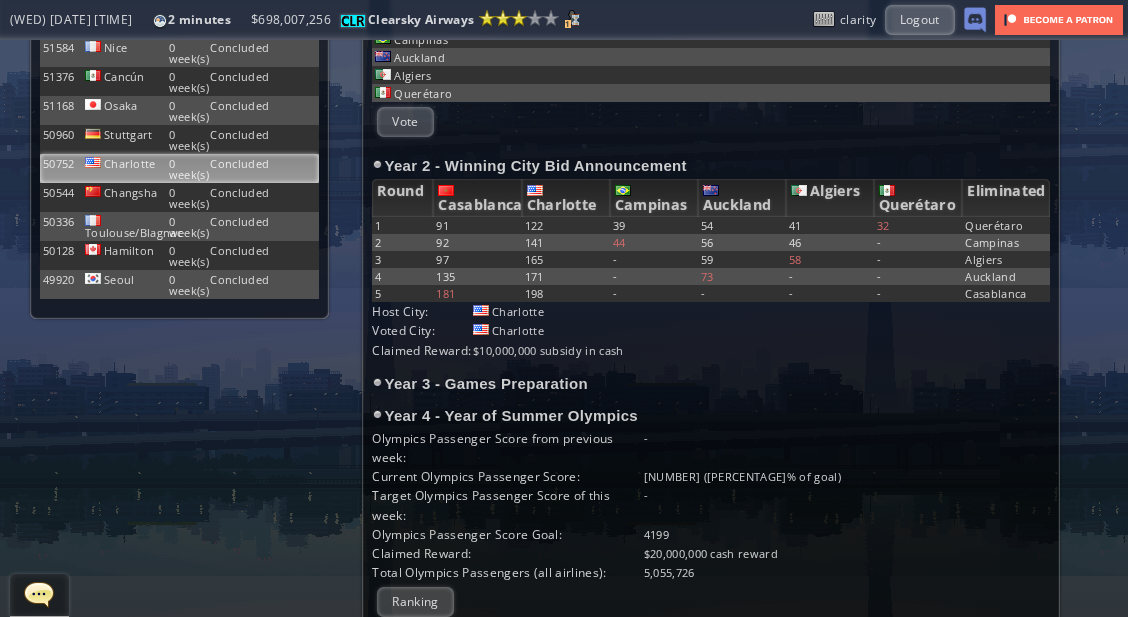 scroll, scrollTop: 0, scrollLeft: 0, axis: both 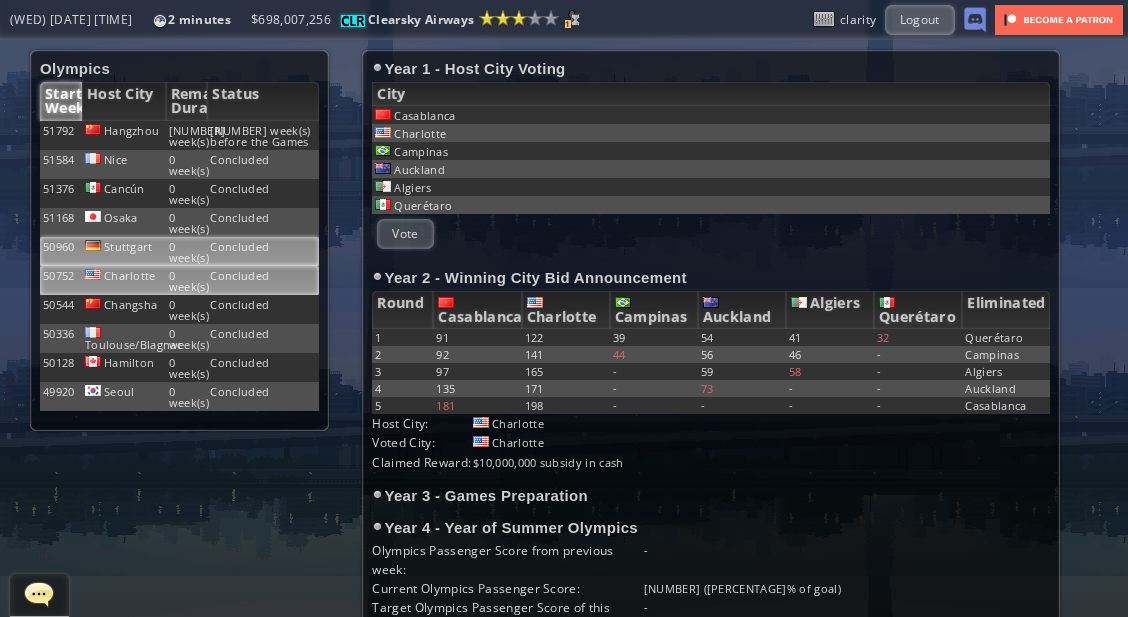 click on "Concluded" at bounding box center (263, 135) 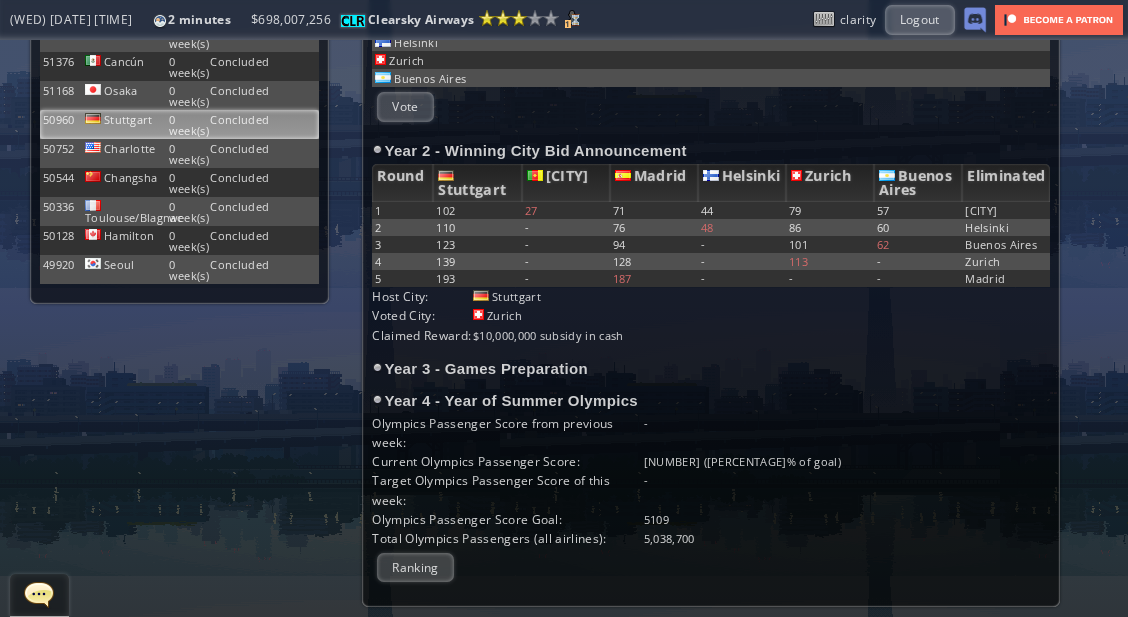 scroll, scrollTop: 0, scrollLeft: 0, axis: both 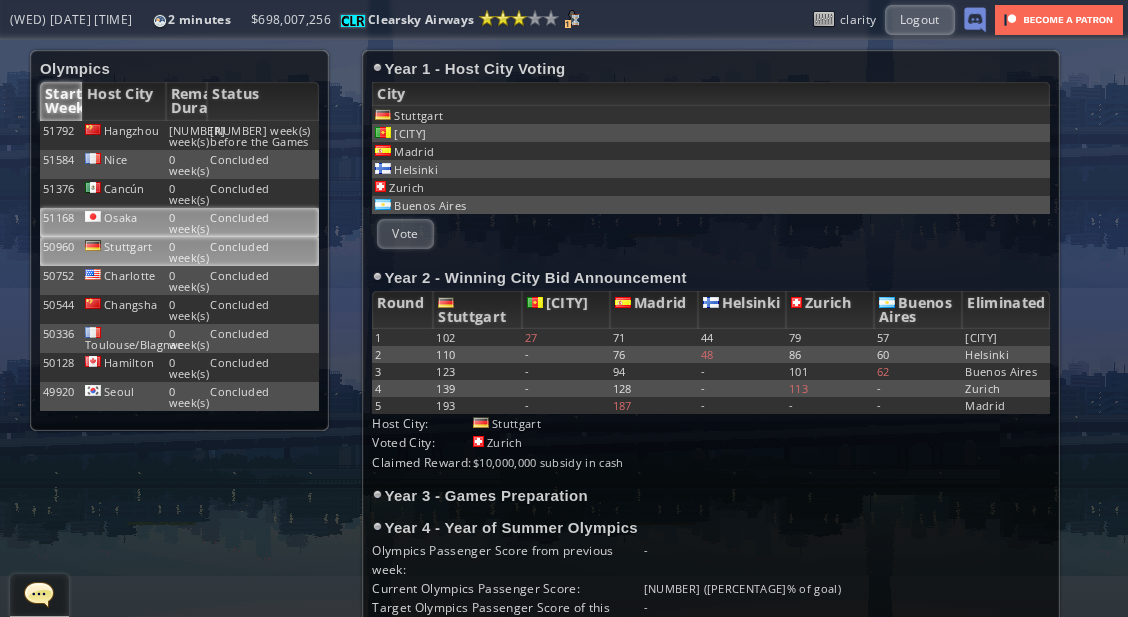 click on "Osaka" at bounding box center (124, 135) 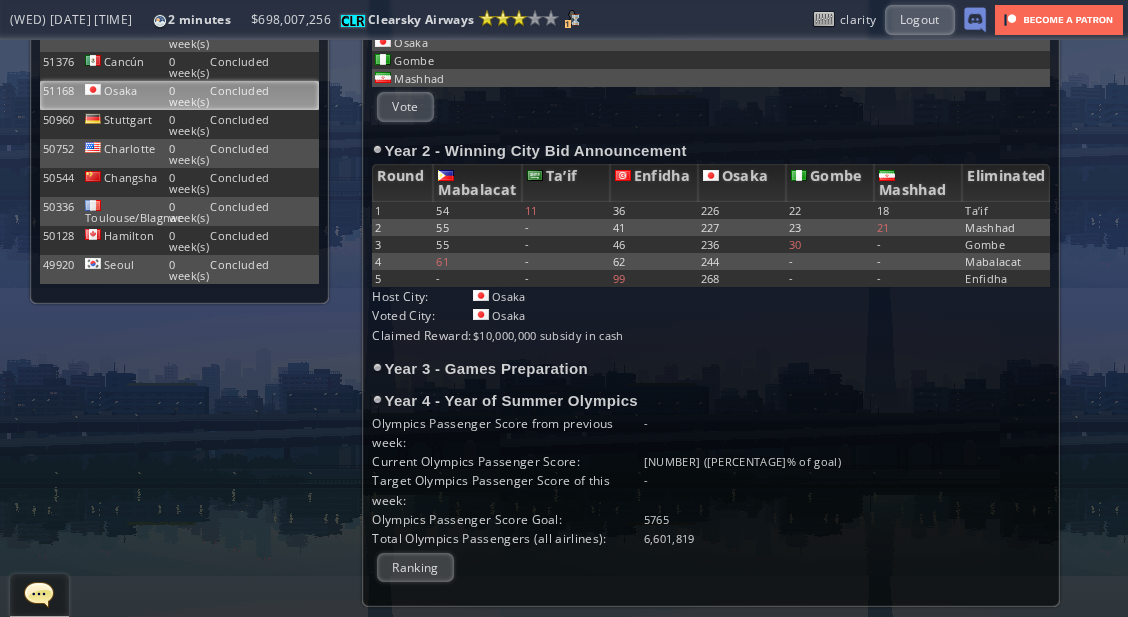 scroll, scrollTop: 0, scrollLeft: 0, axis: both 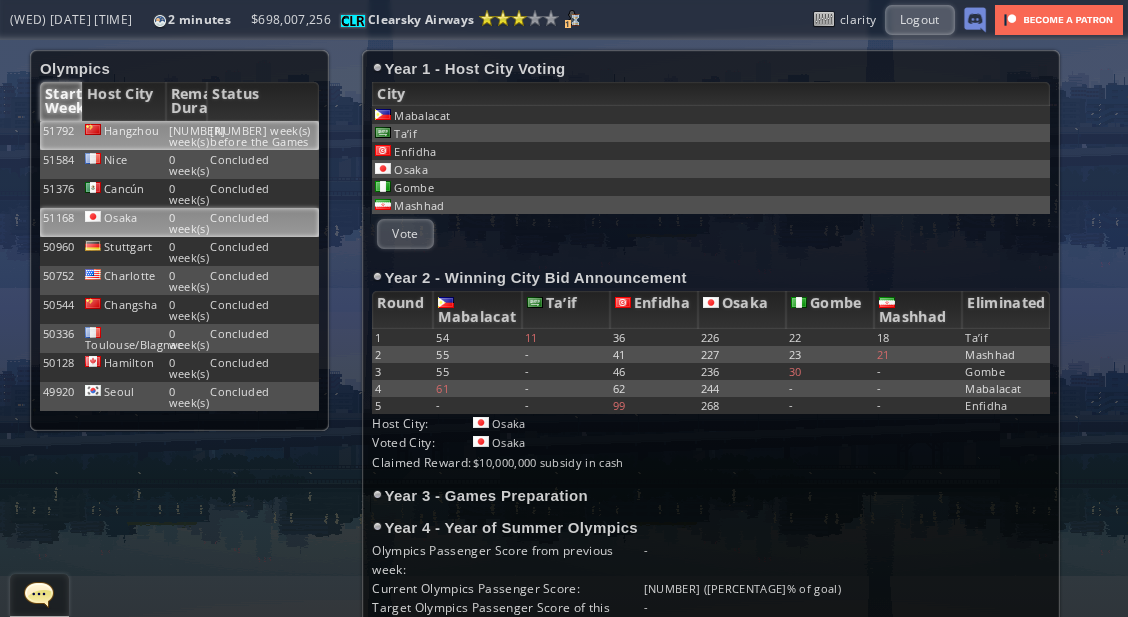 click on "[NUMBER] week(s) before the Games" at bounding box center (263, 135) 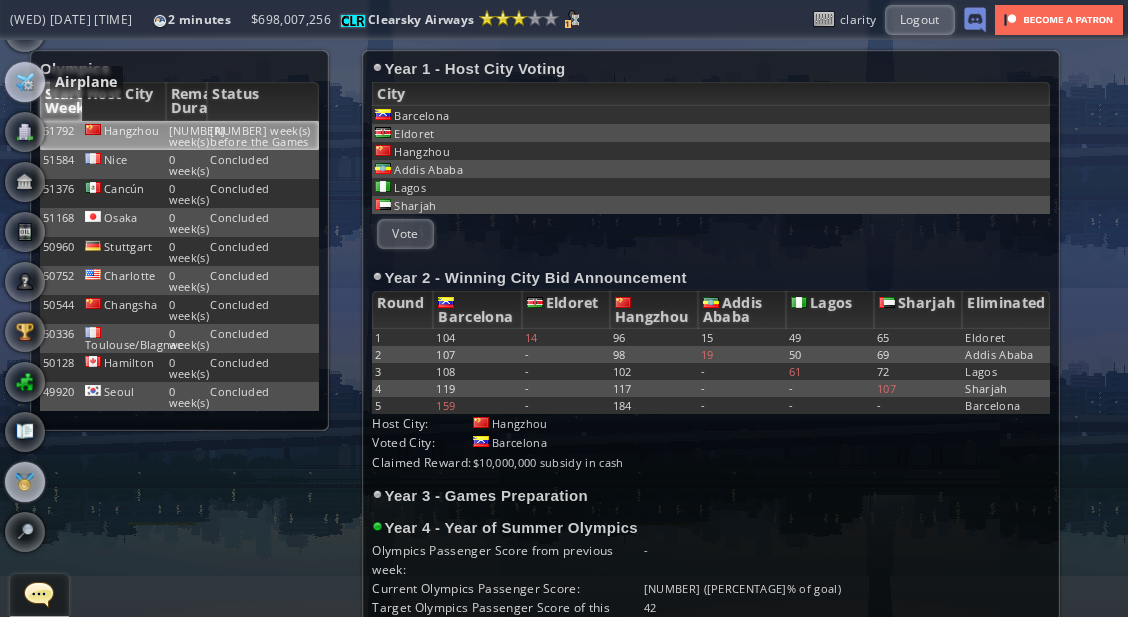 scroll, scrollTop: 0, scrollLeft: 0, axis: both 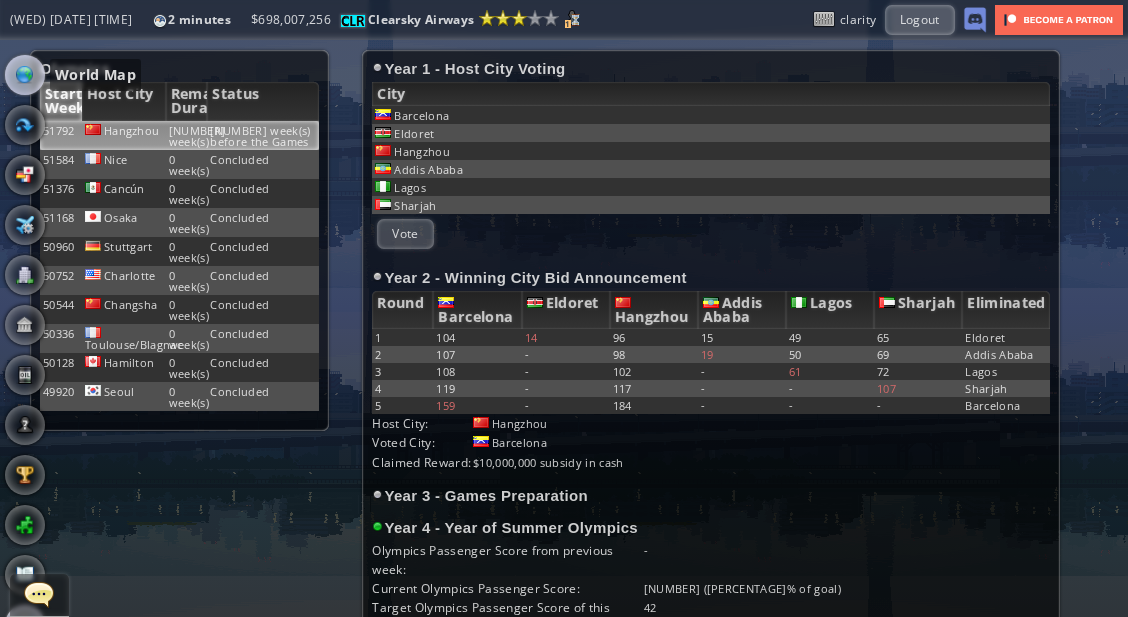 click at bounding box center [25, 75] 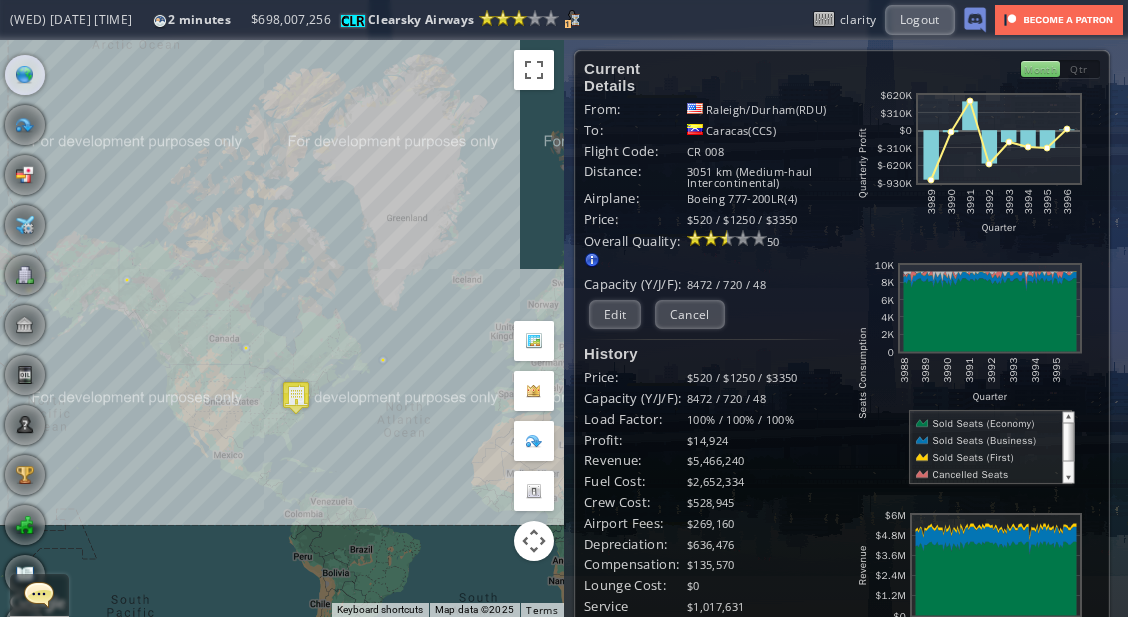 drag, startPoint x: 336, startPoint y: 221, endPoint x: 374, endPoint y: 225, distance: 38.209946 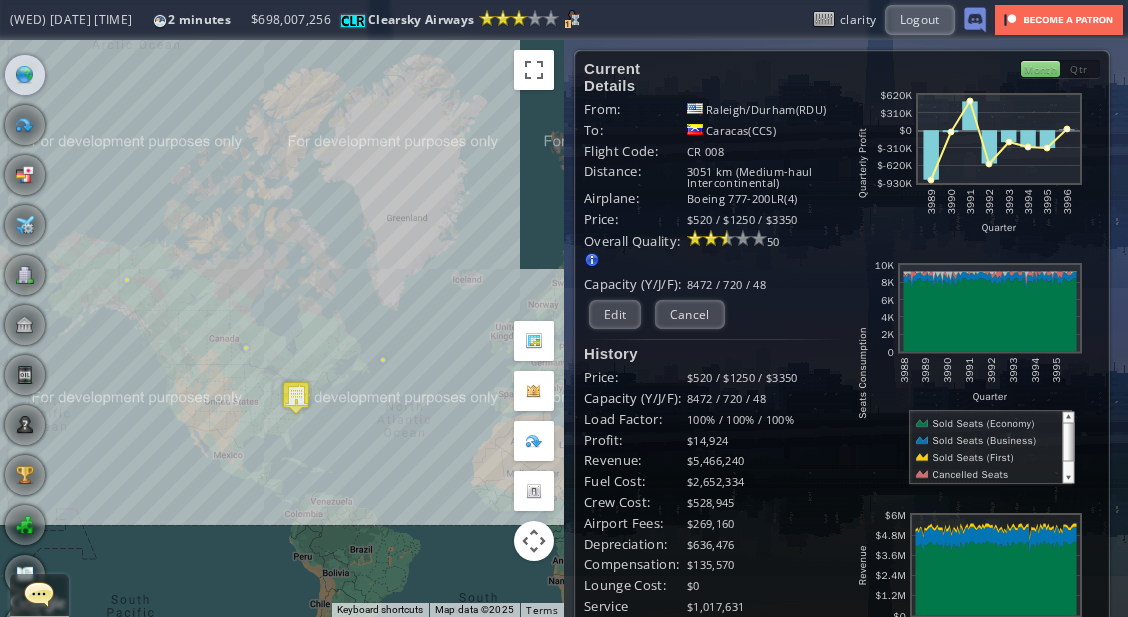 click on "To navigate, press the arrow keys." at bounding box center [282, 328] 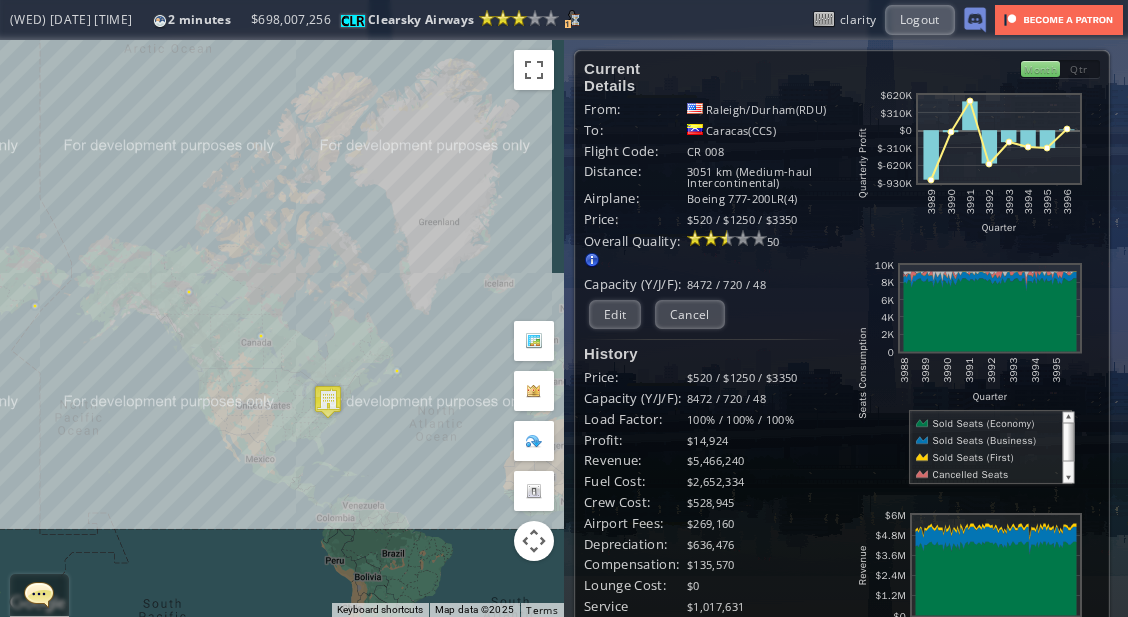 click on "To navigate, press the arrow keys." at bounding box center (282, 328) 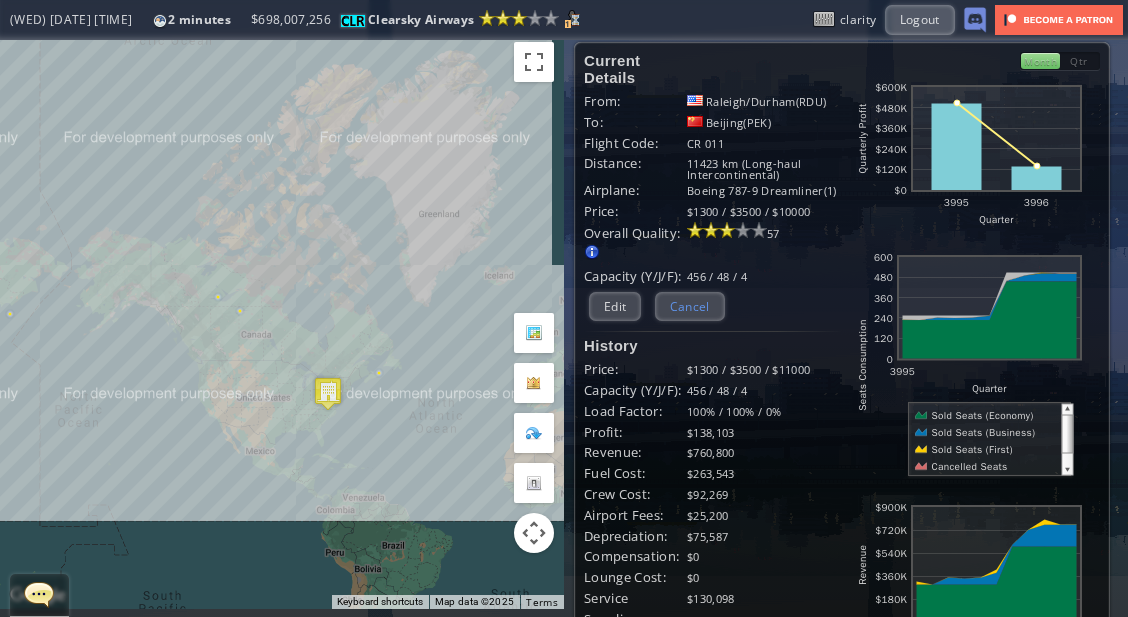 scroll, scrollTop: 0, scrollLeft: 0, axis: both 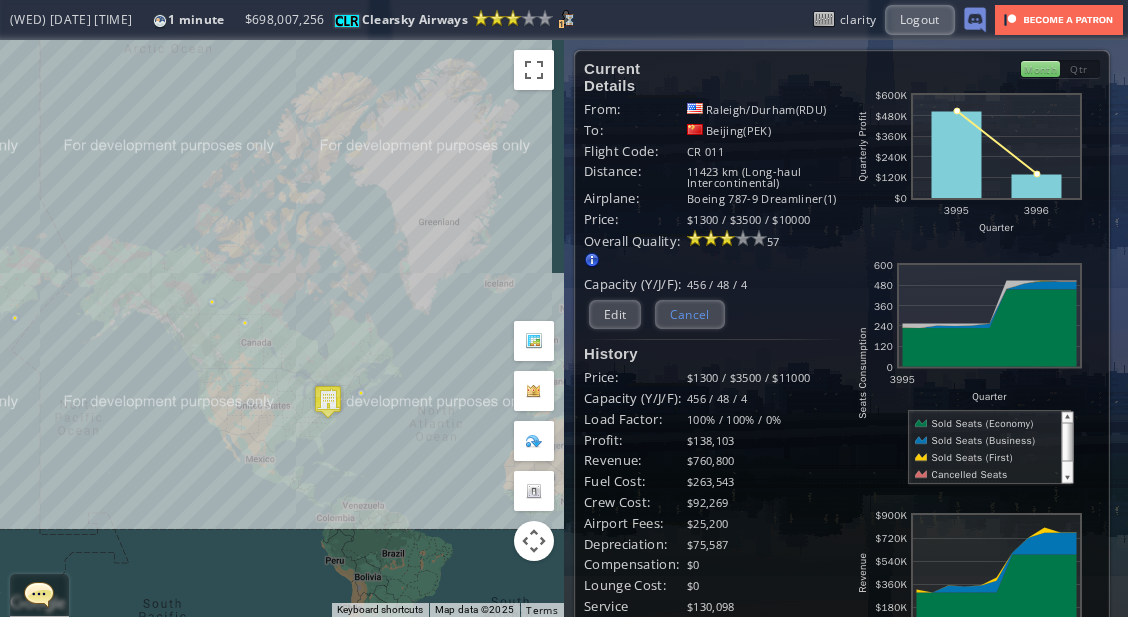 click on "Cancel" at bounding box center (690, 314) 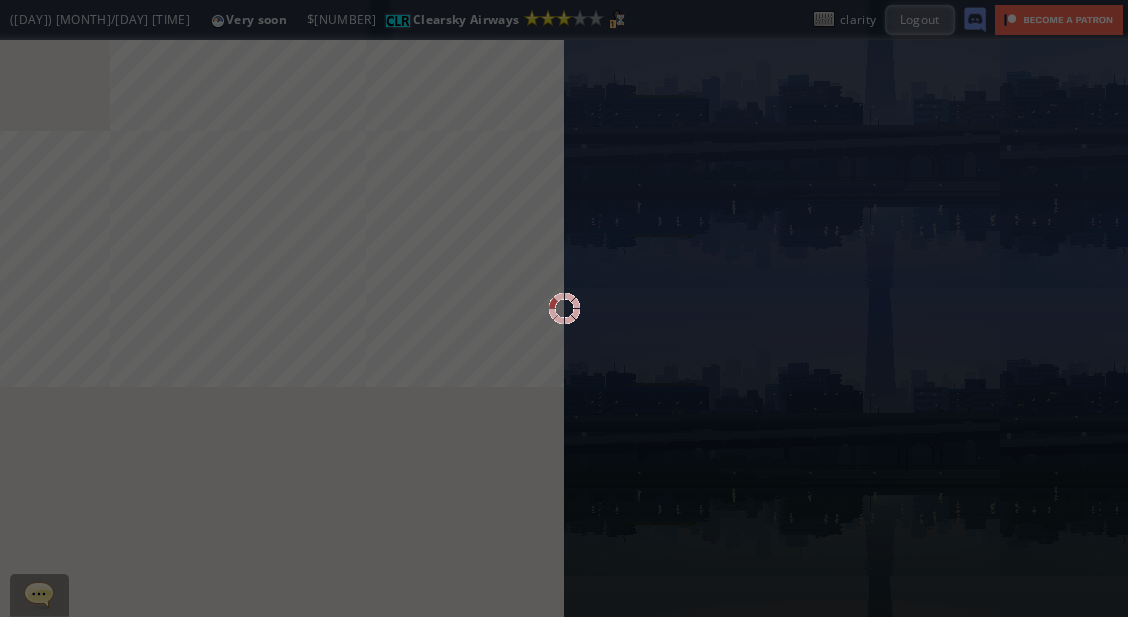 scroll, scrollTop: 0, scrollLeft: 0, axis: both 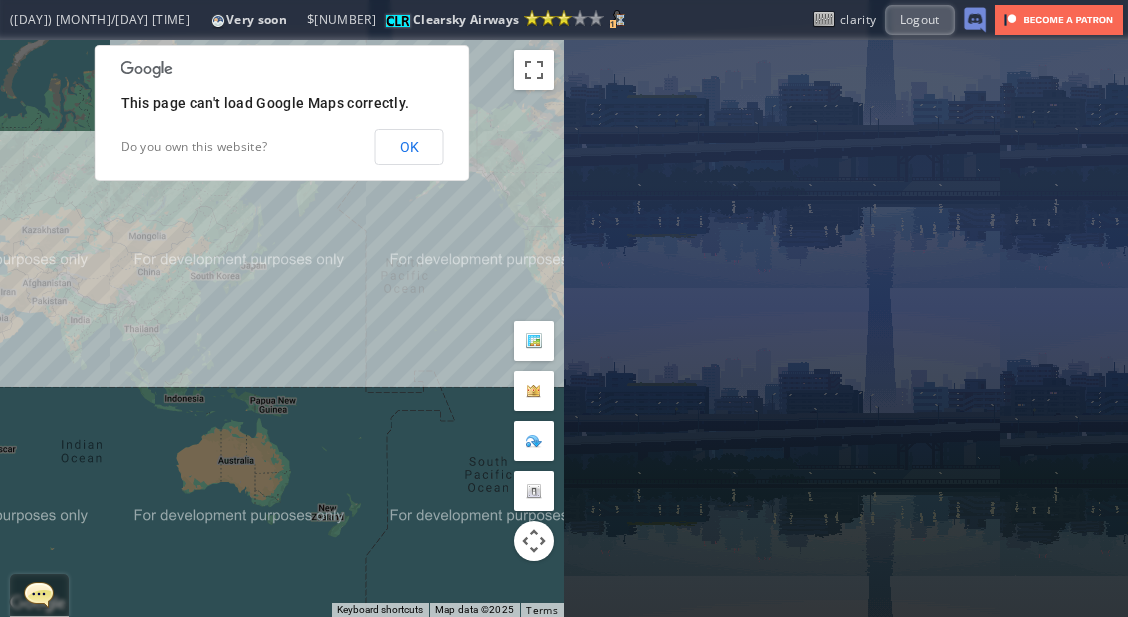 click on "This page can't load Google Maps correctly. Do you own this website? OK" at bounding box center [282, 113] 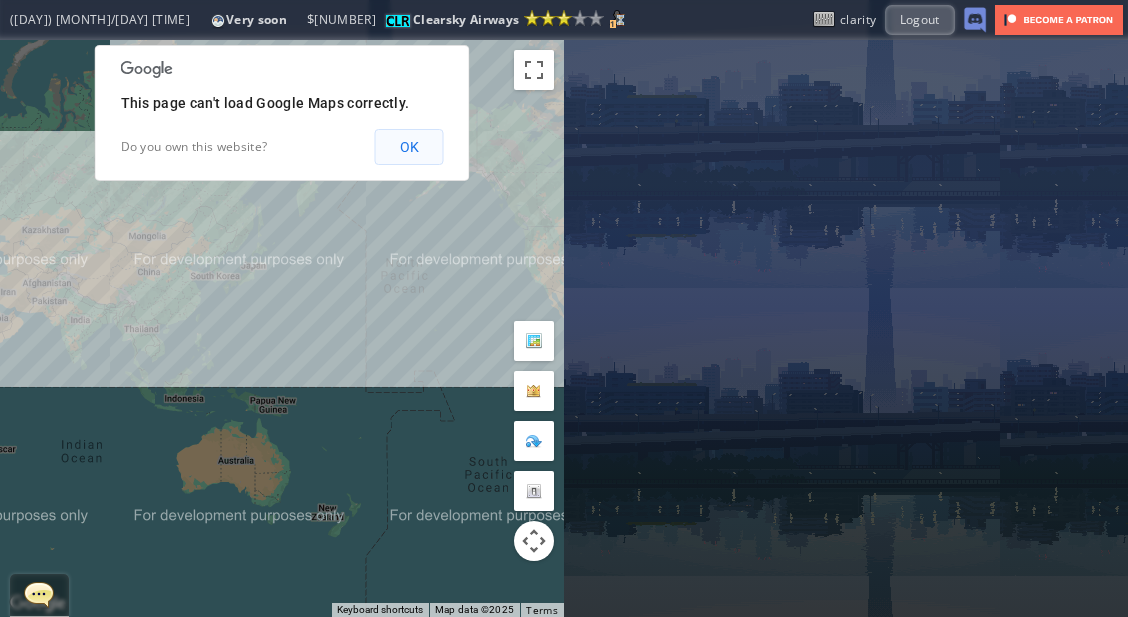 click on "OK" at bounding box center [409, 147] 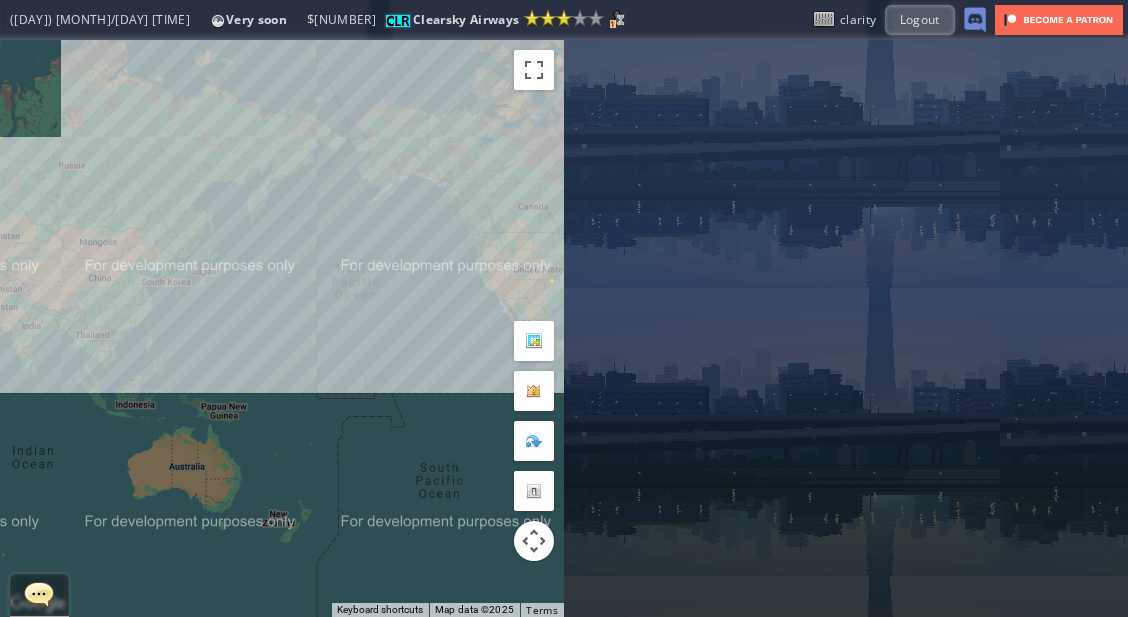 drag, startPoint x: 445, startPoint y: 251, endPoint x: 371, endPoint y: 257, distance: 74.24284 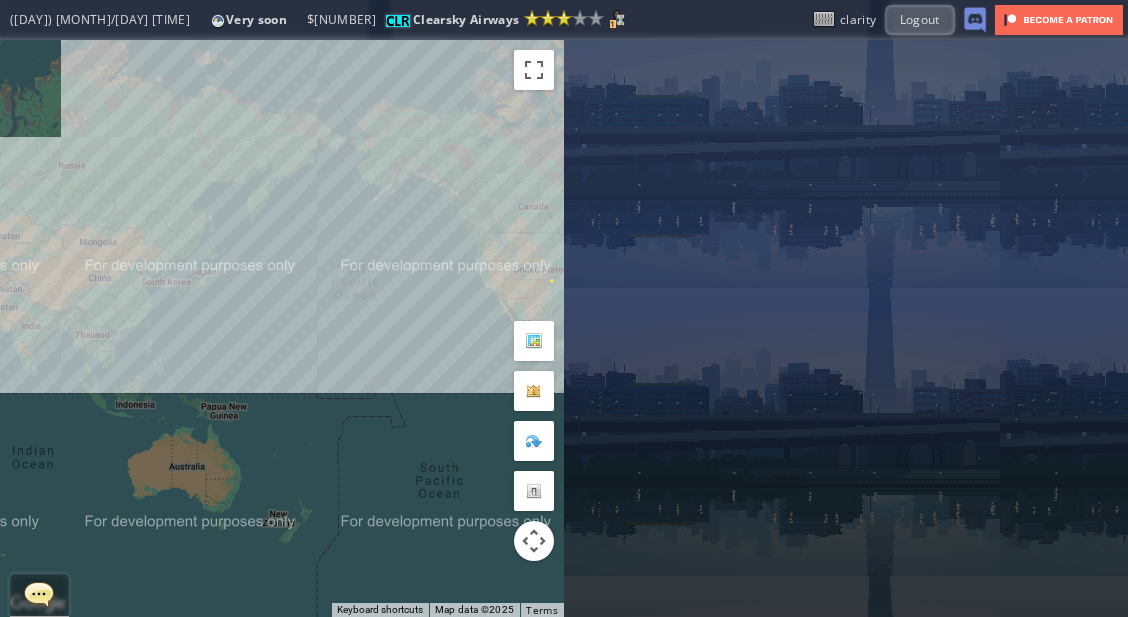 click on "To navigate, press the arrow keys." at bounding box center (282, 328) 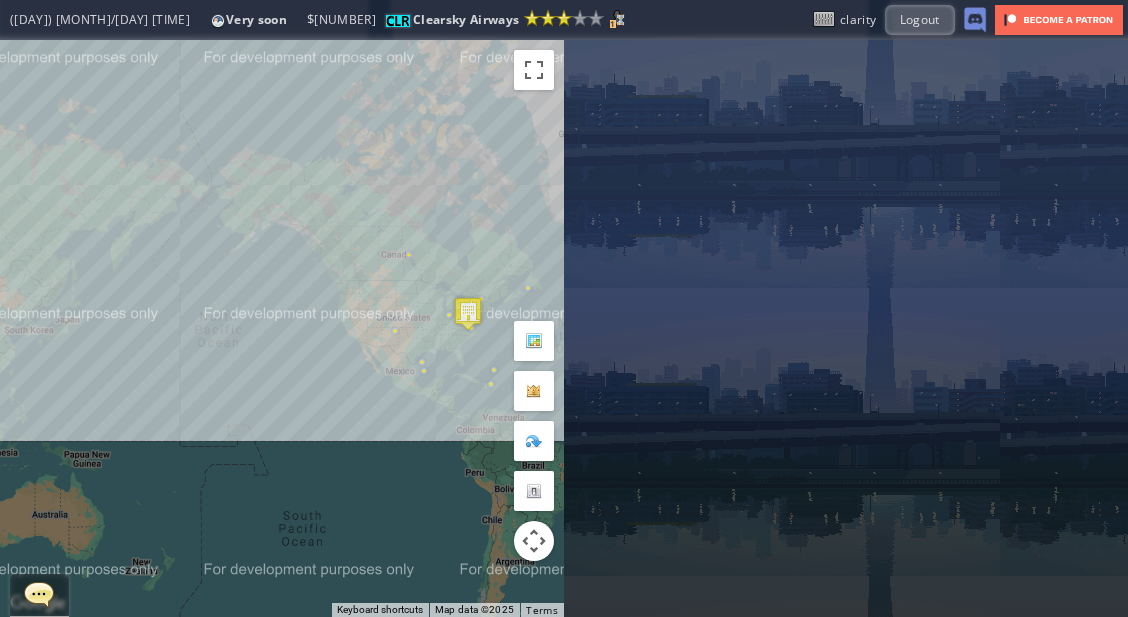 drag, startPoint x: 371, startPoint y: 257, endPoint x: 222, endPoint y: 305, distance: 156.54073 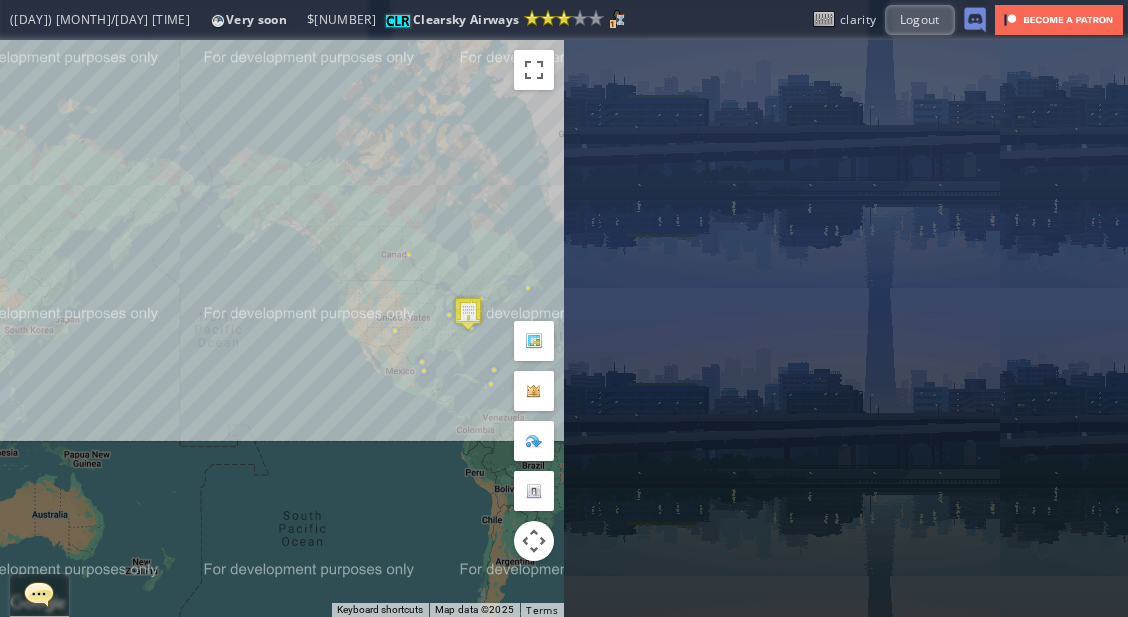 click on "To navigate, press the arrow keys." at bounding box center [282, 328] 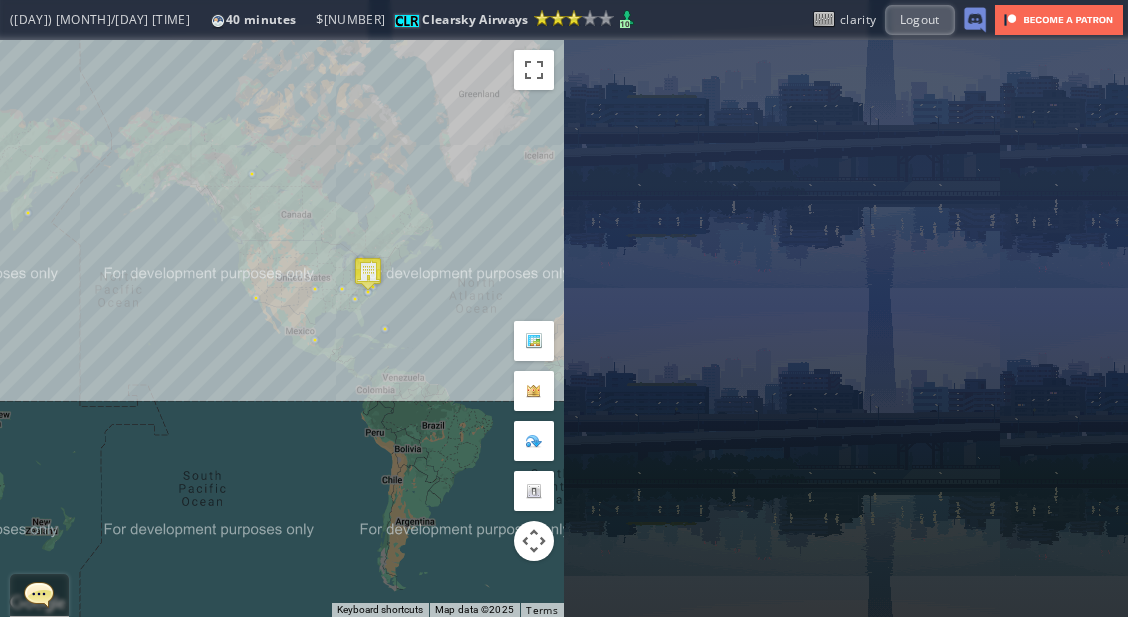 drag, startPoint x: 265, startPoint y: 166, endPoint x: 239, endPoint y: 158, distance: 27.202942 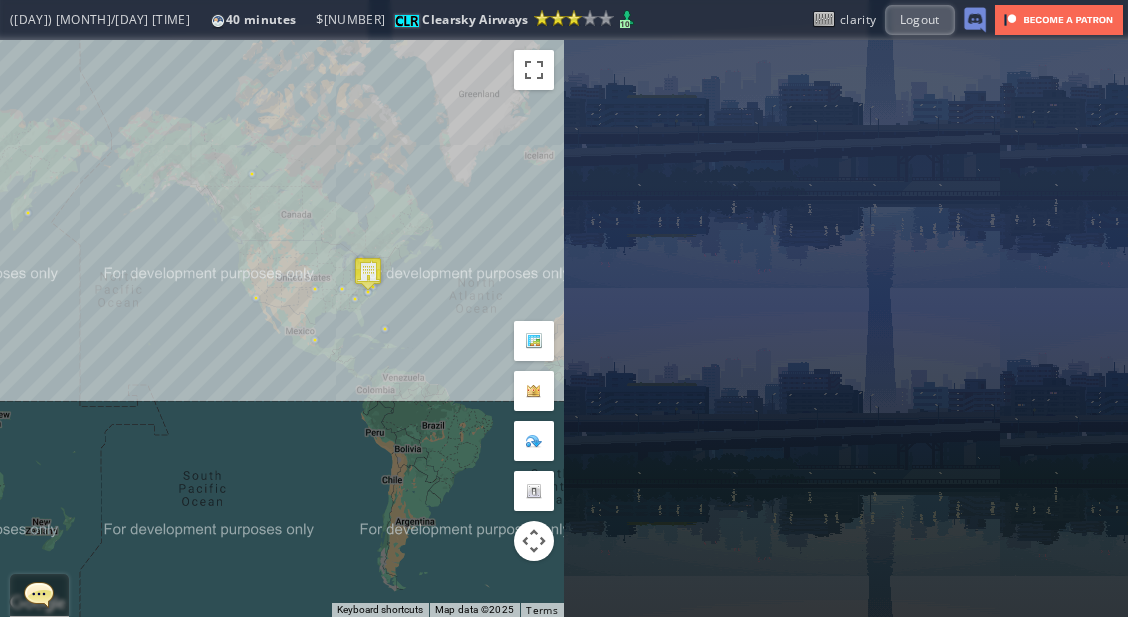 click on "To navigate, press the arrow keys." at bounding box center [282, 328] 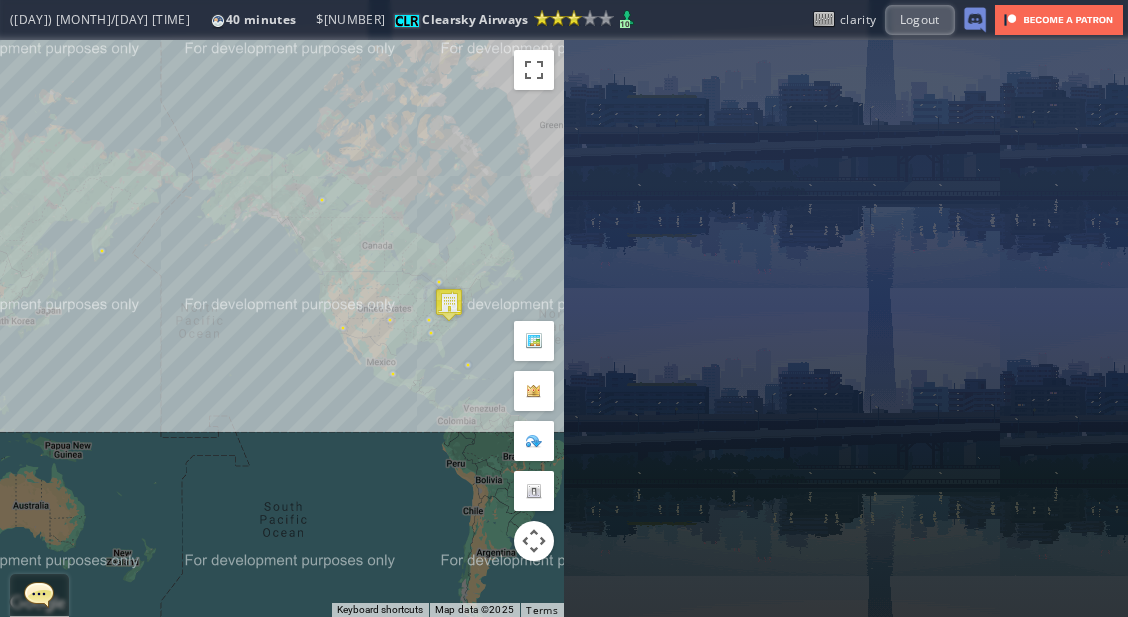 click on "To navigate, press the arrow keys." at bounding box center [282, 328] 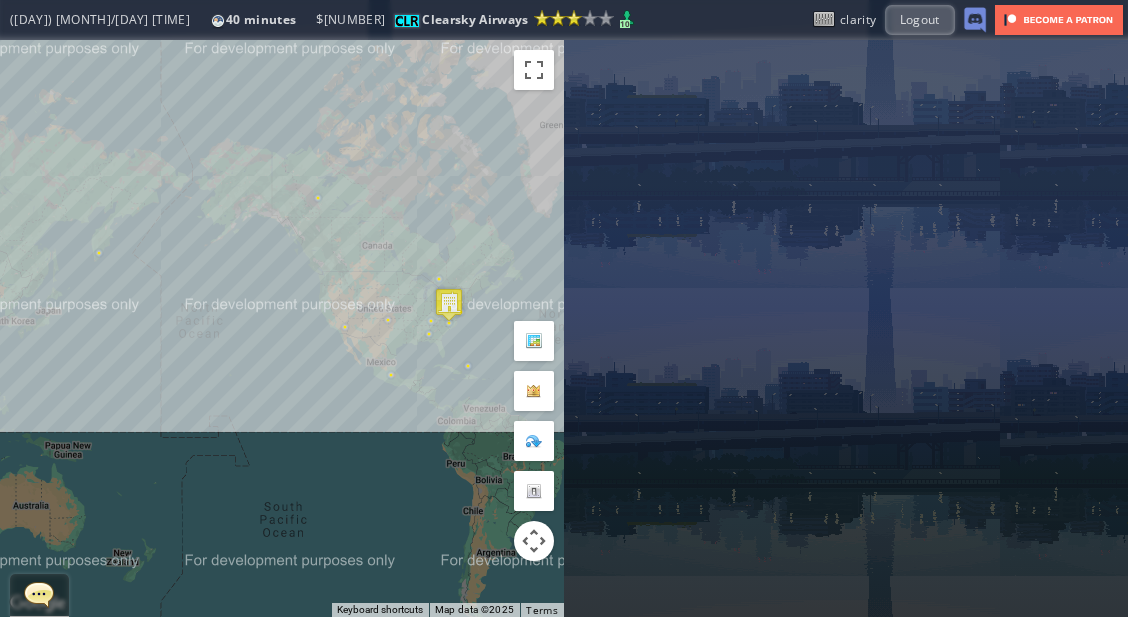 click on "To navigate, press the arrow keys." at bounding box center (282, 328) 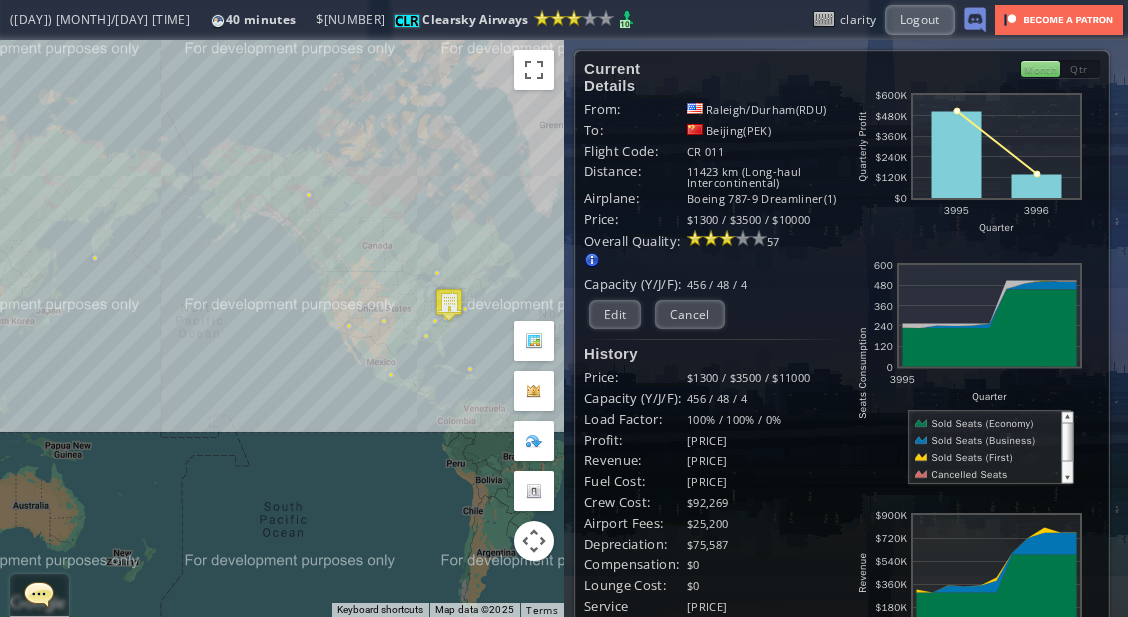 click on "Current Details
From:
Raleigh/Durham(RDU)
To:
Beijing(PEK)
Flight Code:
CR 011
Distance:
11423 km (Long-haul Intercontinental)
Airplane:
Boeing 787-9 Dreamliner(1)
Price:
$1300 / $3500 / $10000
Overall Quality:
Overall quality is determined by:
- Fleet Age per Route
- Service Star level per route
- Company wide Service Quality
57" at bounding box center (713, 561) 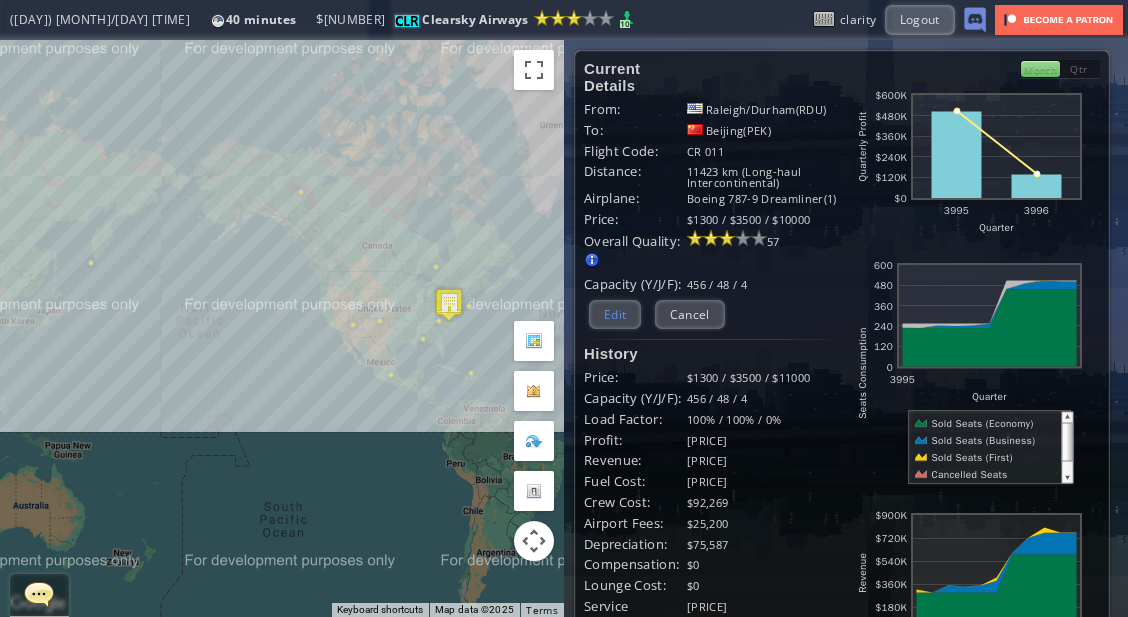 click on "Edit" at bounding box center [615, 314] 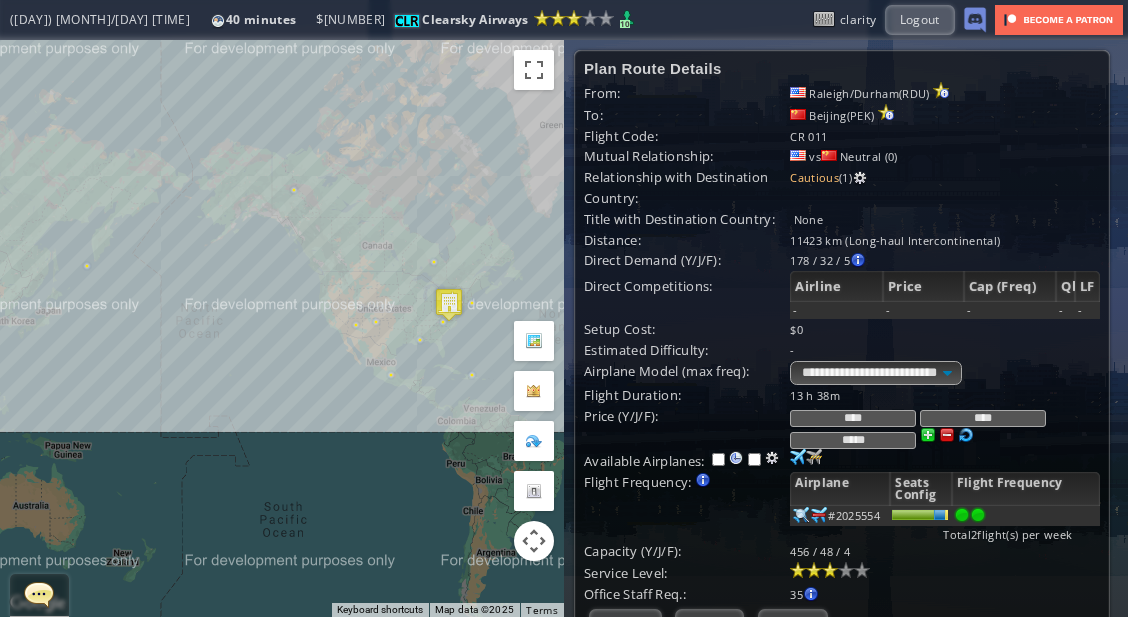 scroll, scrollTop: 91, scrollLeft: 0, axis: vertical 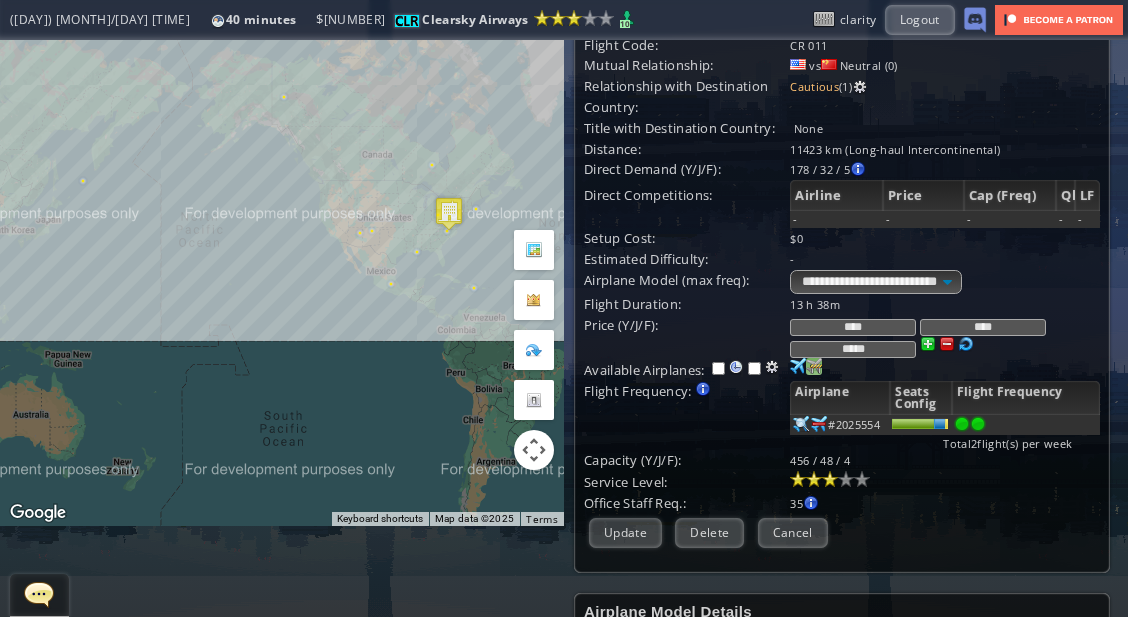 click at bounding box center (798, 366) 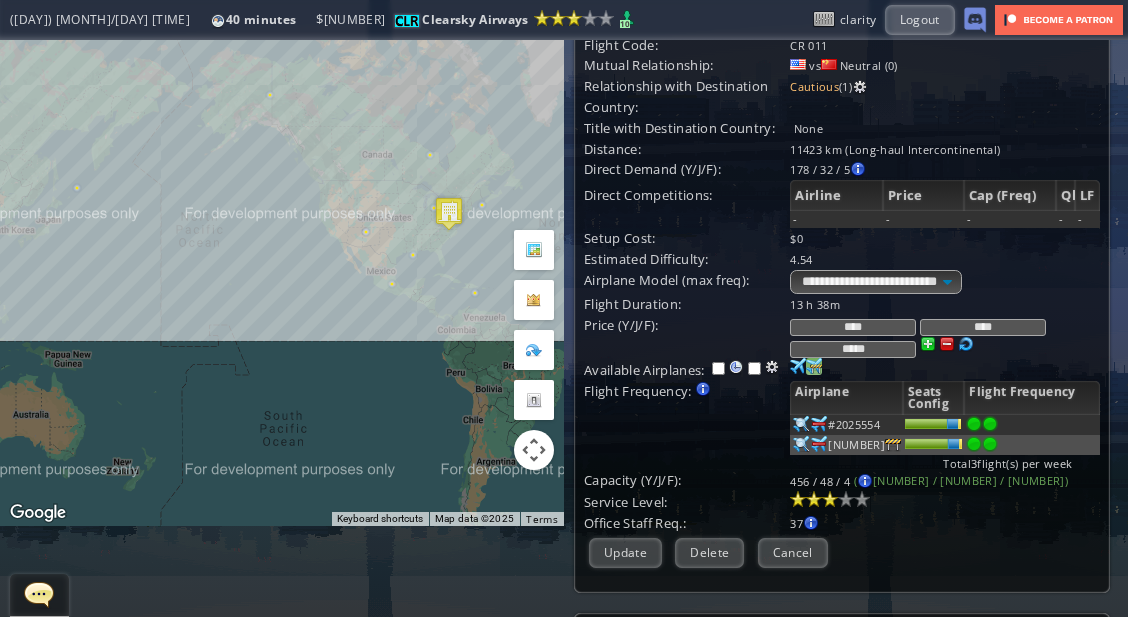 click at bounding box center [990, 424] 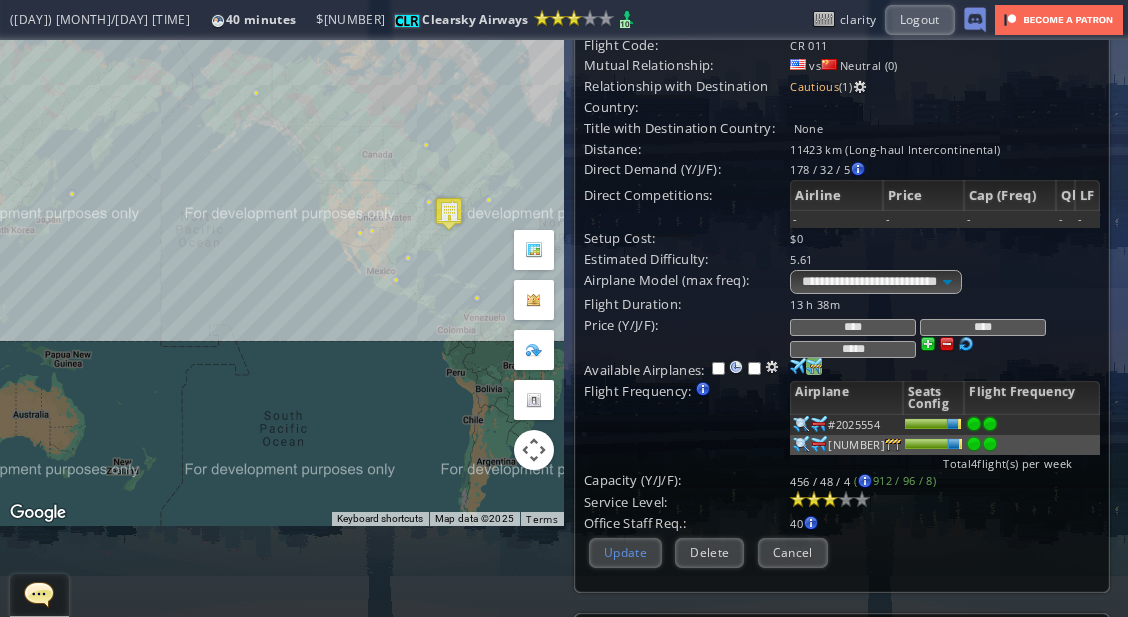 click on "Update" at bounding box center [625, 552] 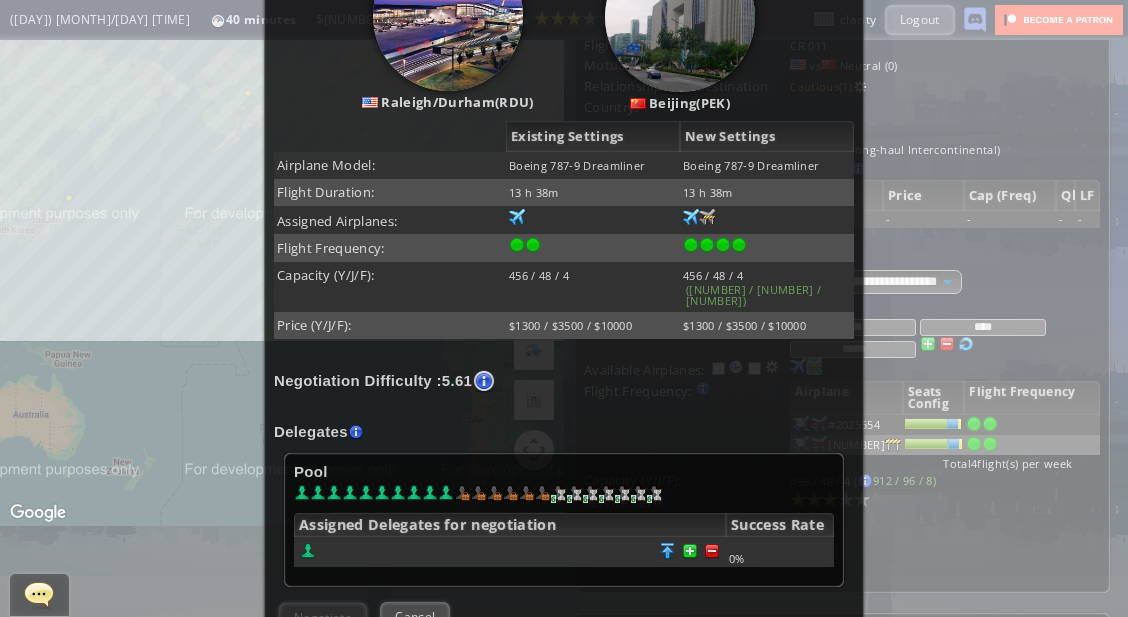 scroll, scrollTop: 279, scrollLeft: 0, axis: vertical 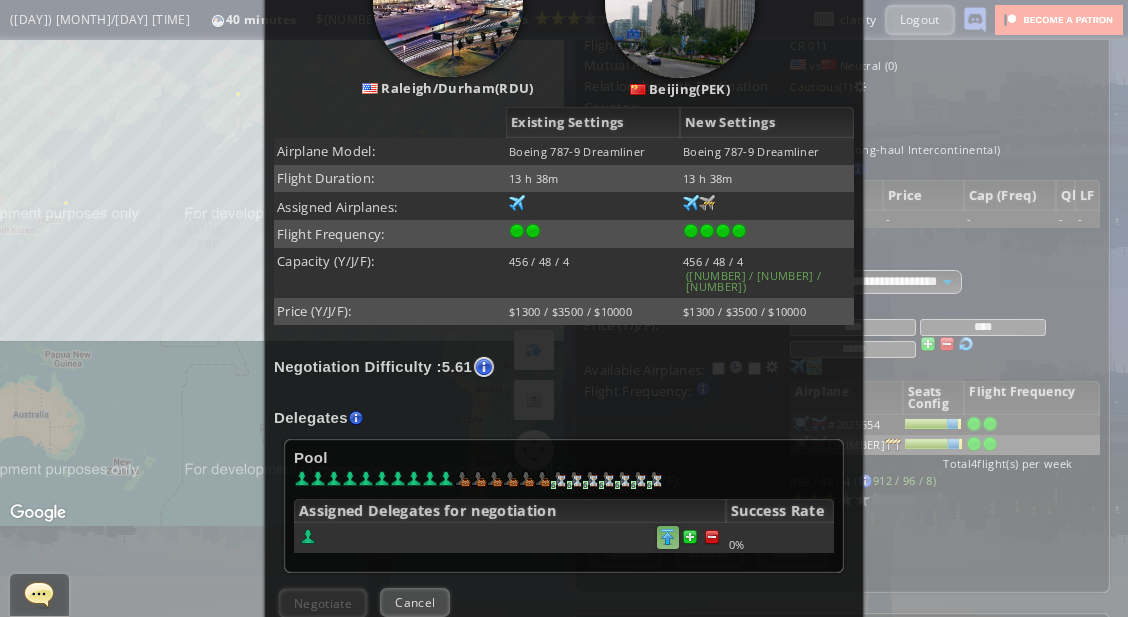 click at bounding box center (712, 537) 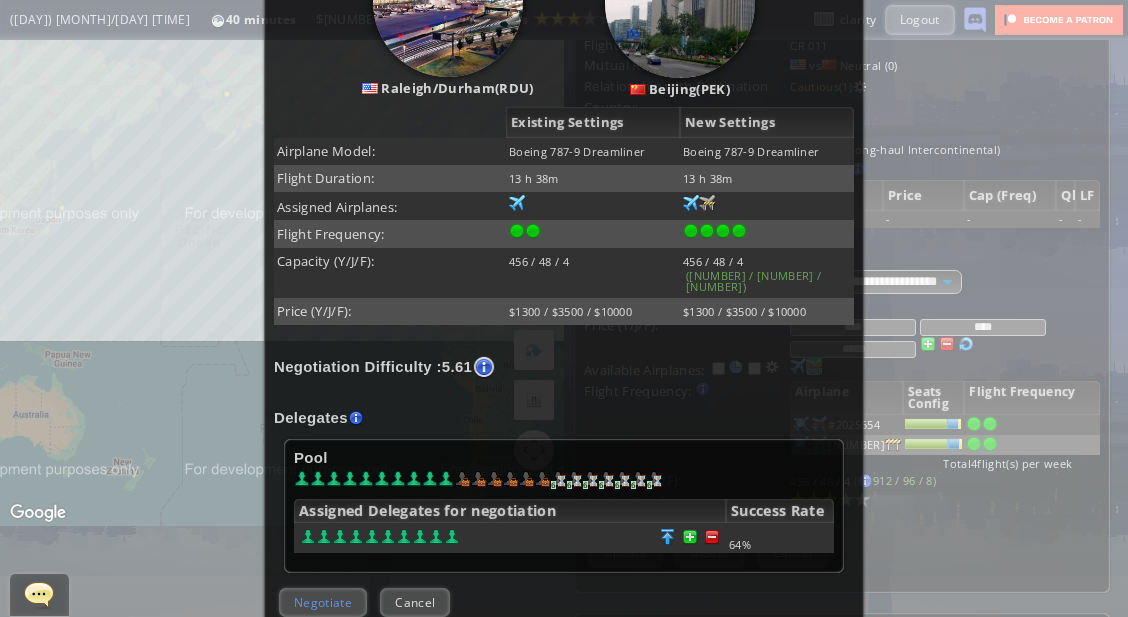 click on "Negotiate" at bounding box center (323, 602) 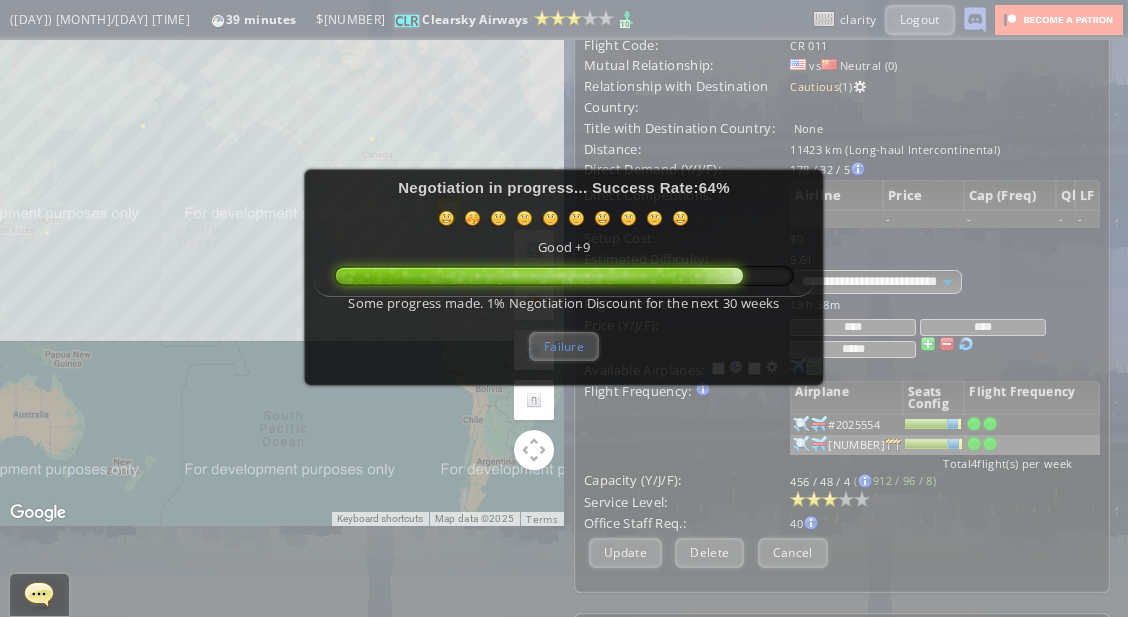 click on "Failure" at bounding box center (564, 346) 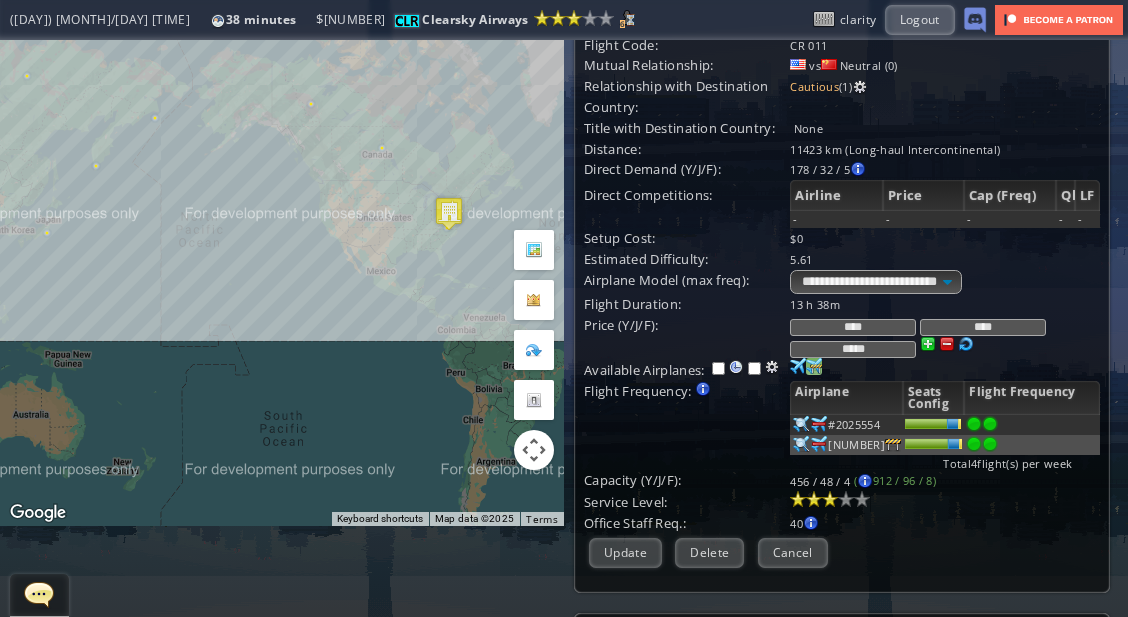 drag, startPoint x: 412, startPoint y: 141, endPoint x: 501, endPoint y: 226, distance: 123.069084 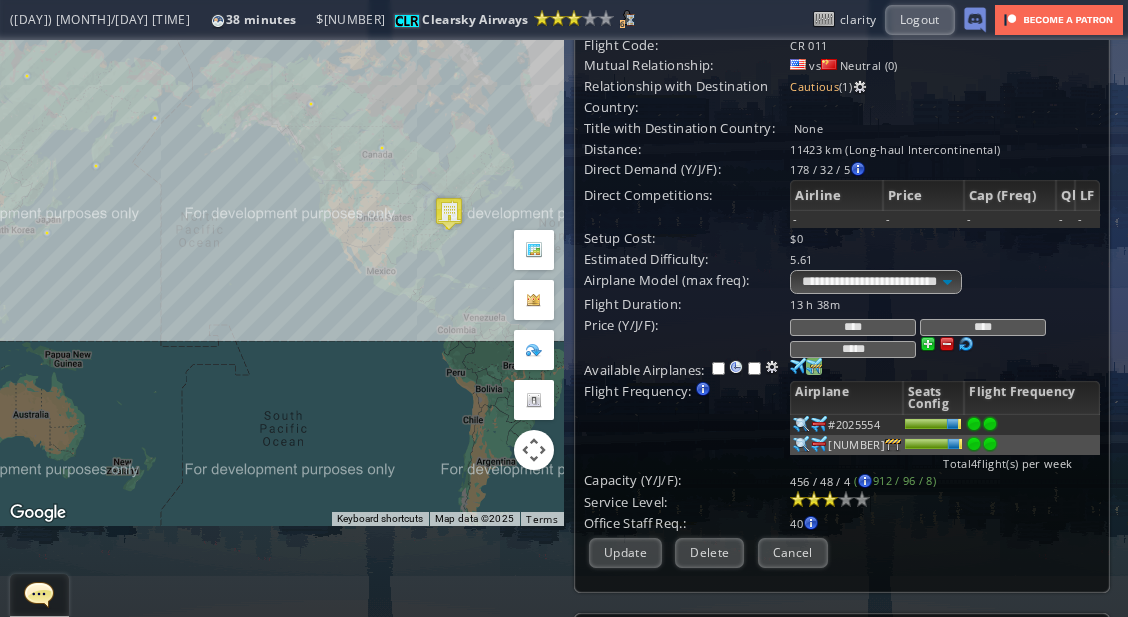 click on "To navigate, press the arrow keys." at bounding box center (282, 237) 